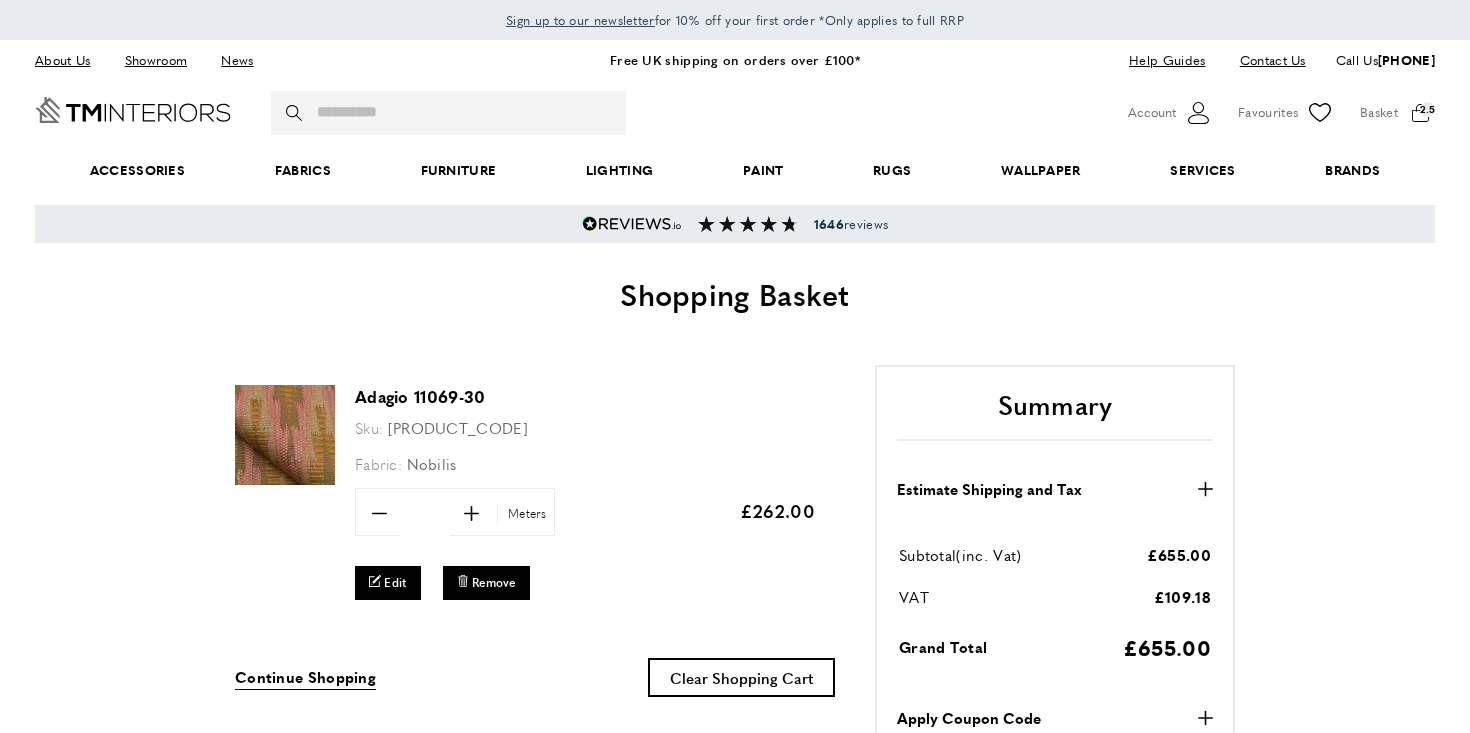 scroll, scrollTop: 0, scrollLeft: 0, axis: both 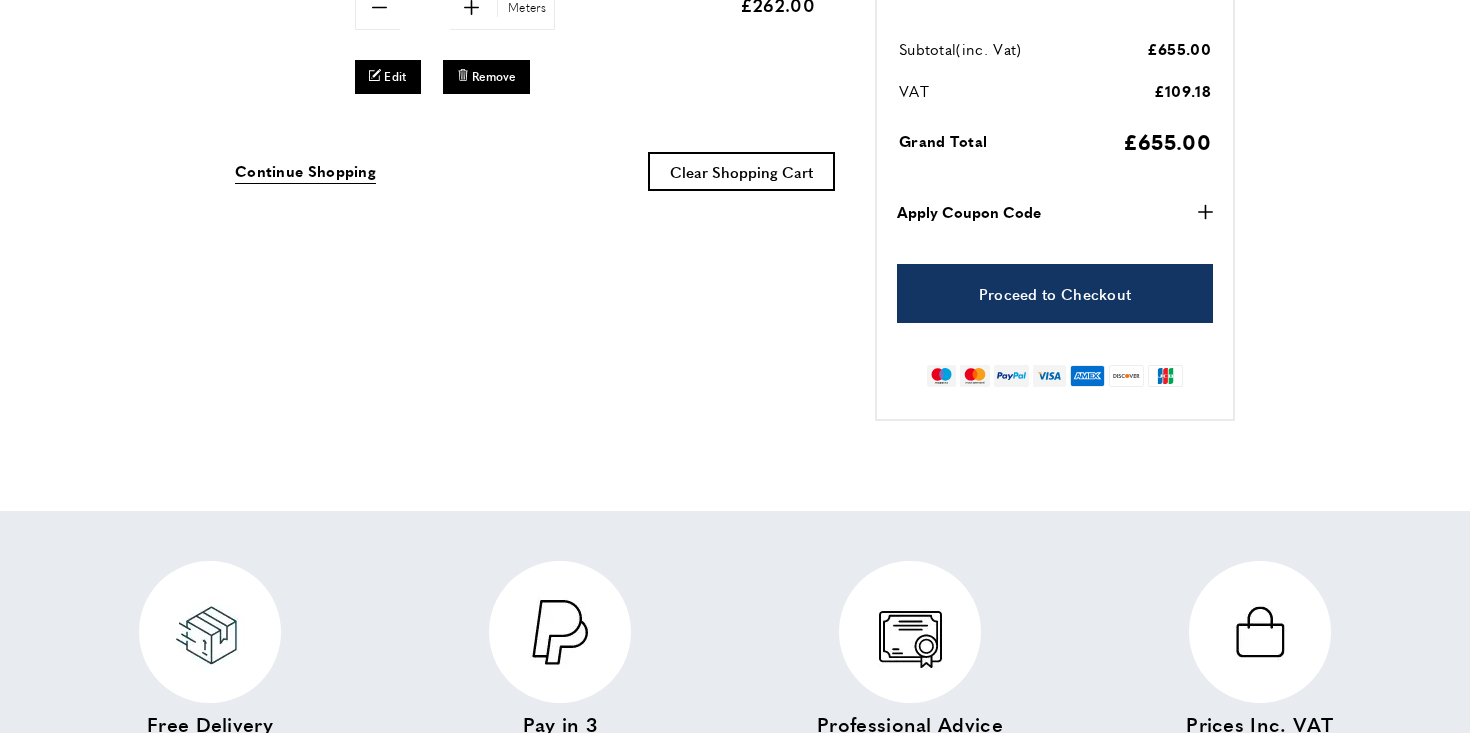click on "Apply Coupon Code" at bounding box center (969, 212) 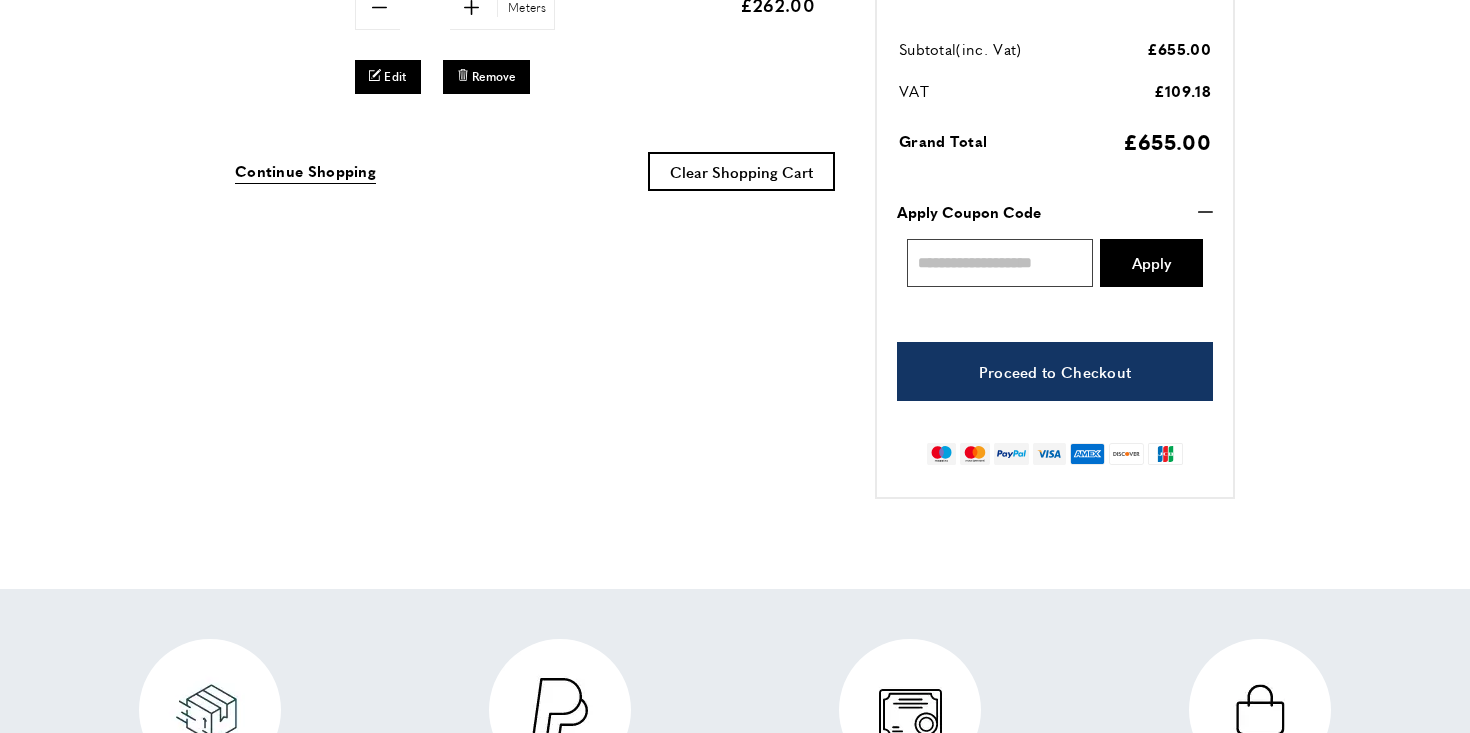 paste on "**********" 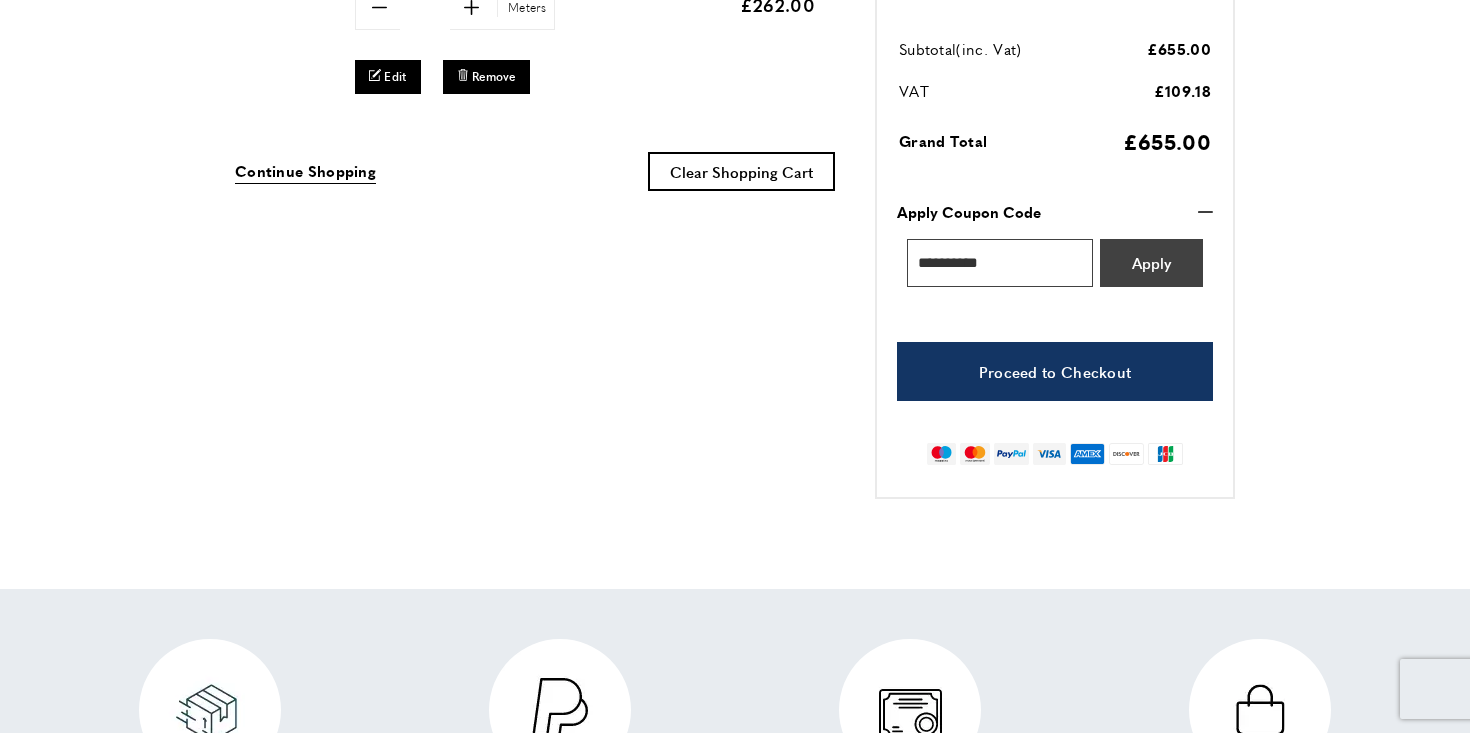 type on "**********" 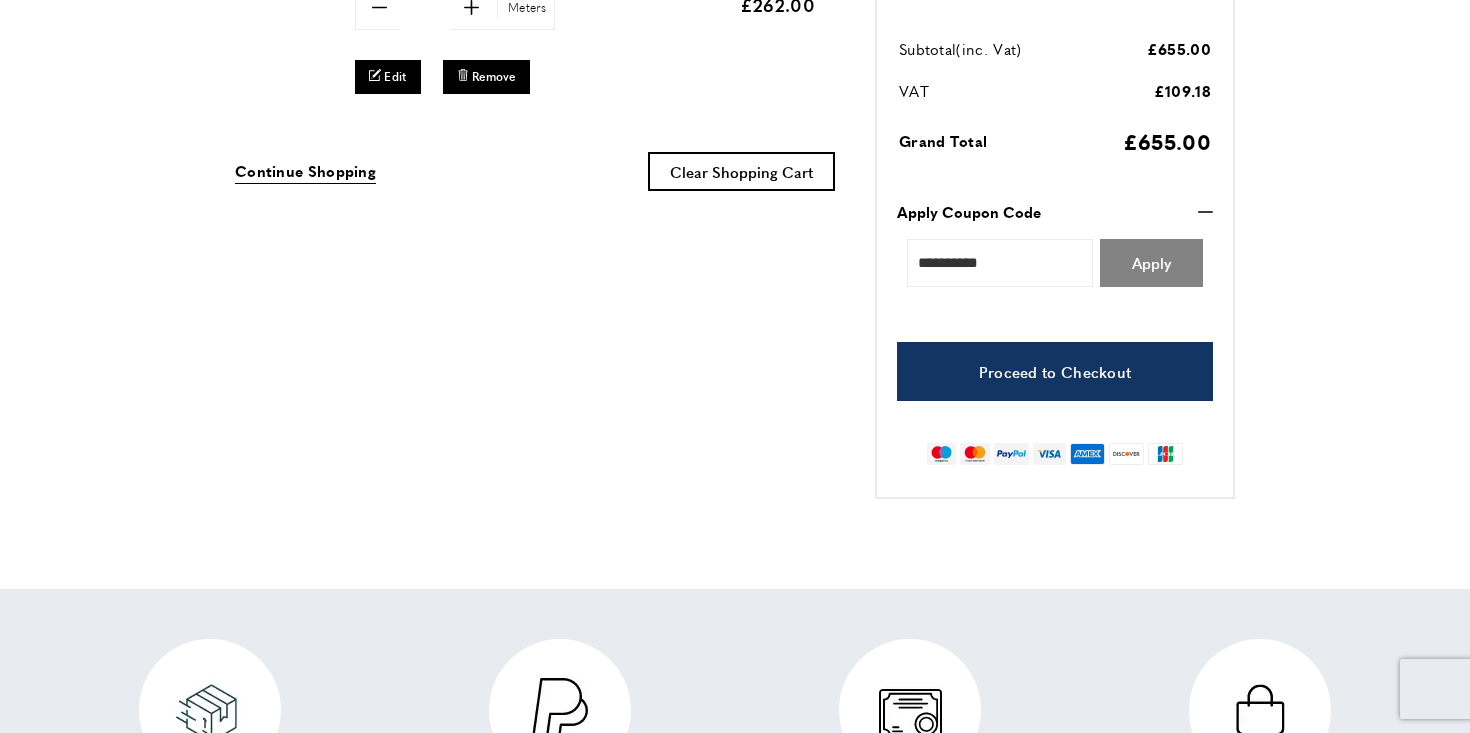 click on "Apply" at bounding box center (1151, 262) 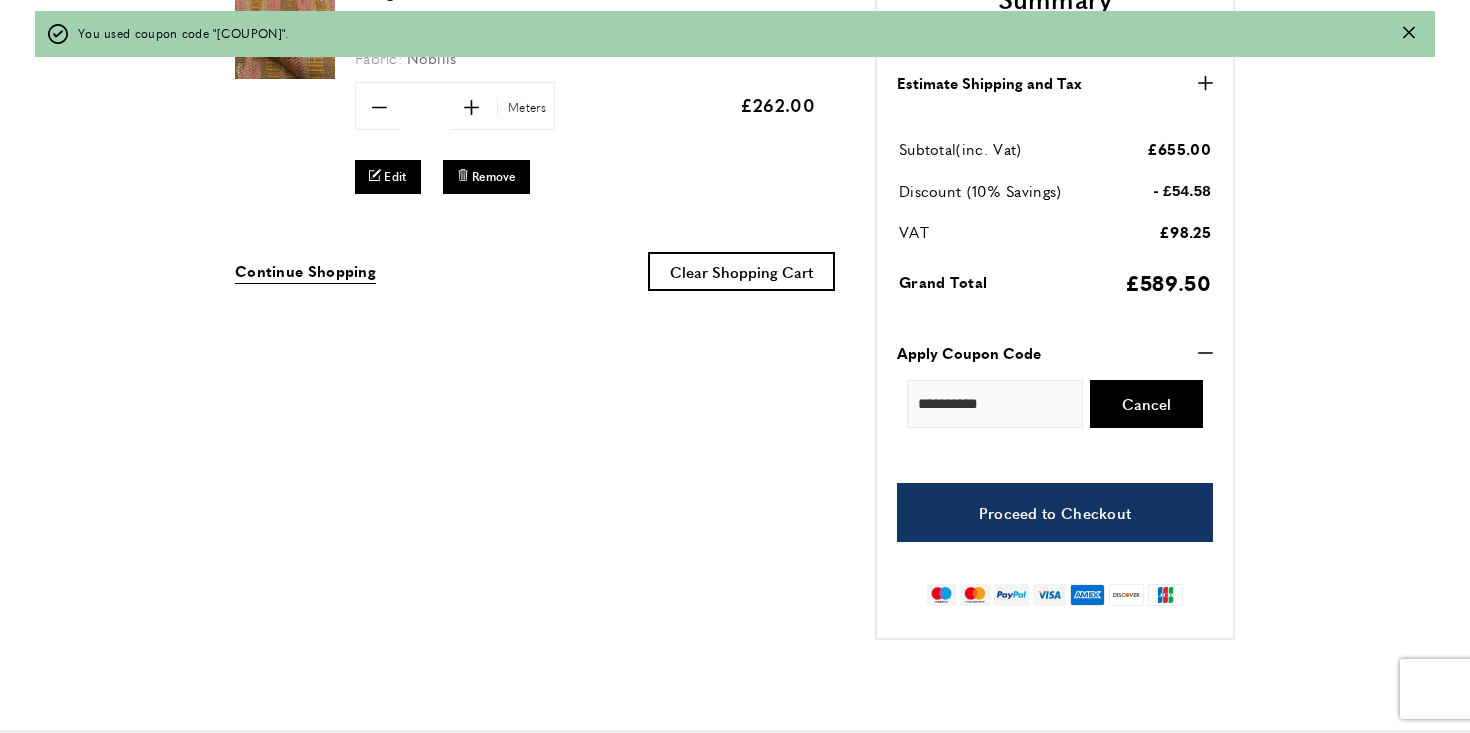 scroll, scrollTop: 324, scrollLeft: 0, axis: vertical 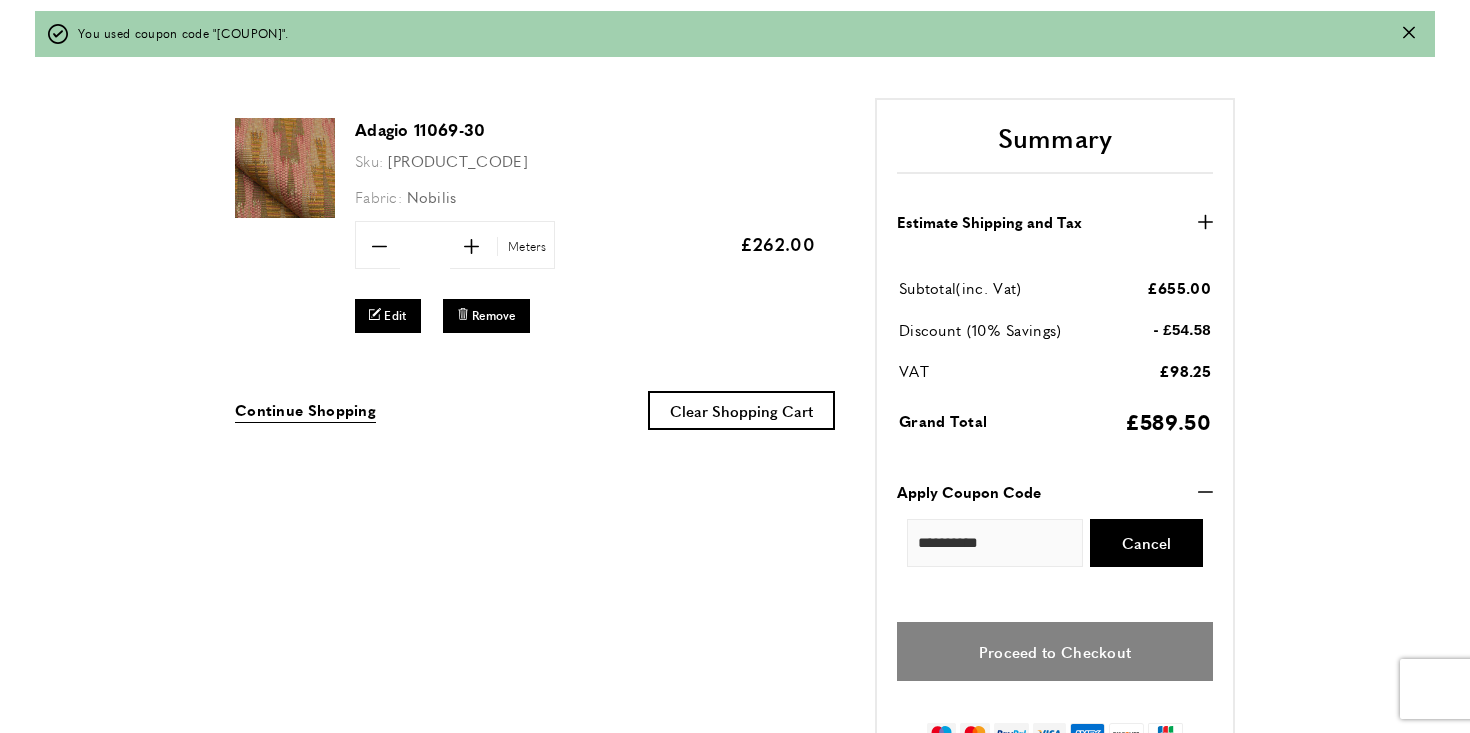 click on "Proceed to Checkout" at bounding box center [1055, 651] 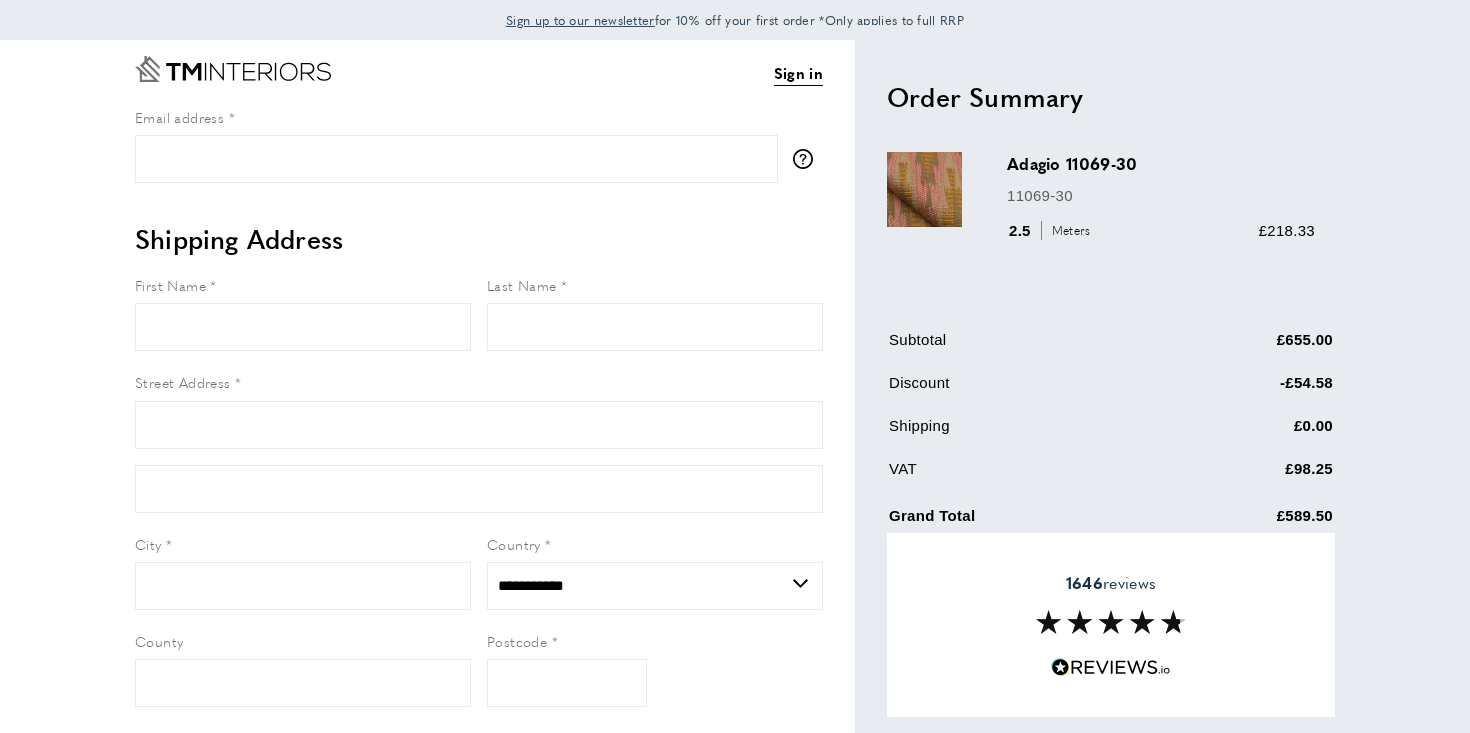 scroll, scrollTop: 0, scrollLeft: 0, axis: both 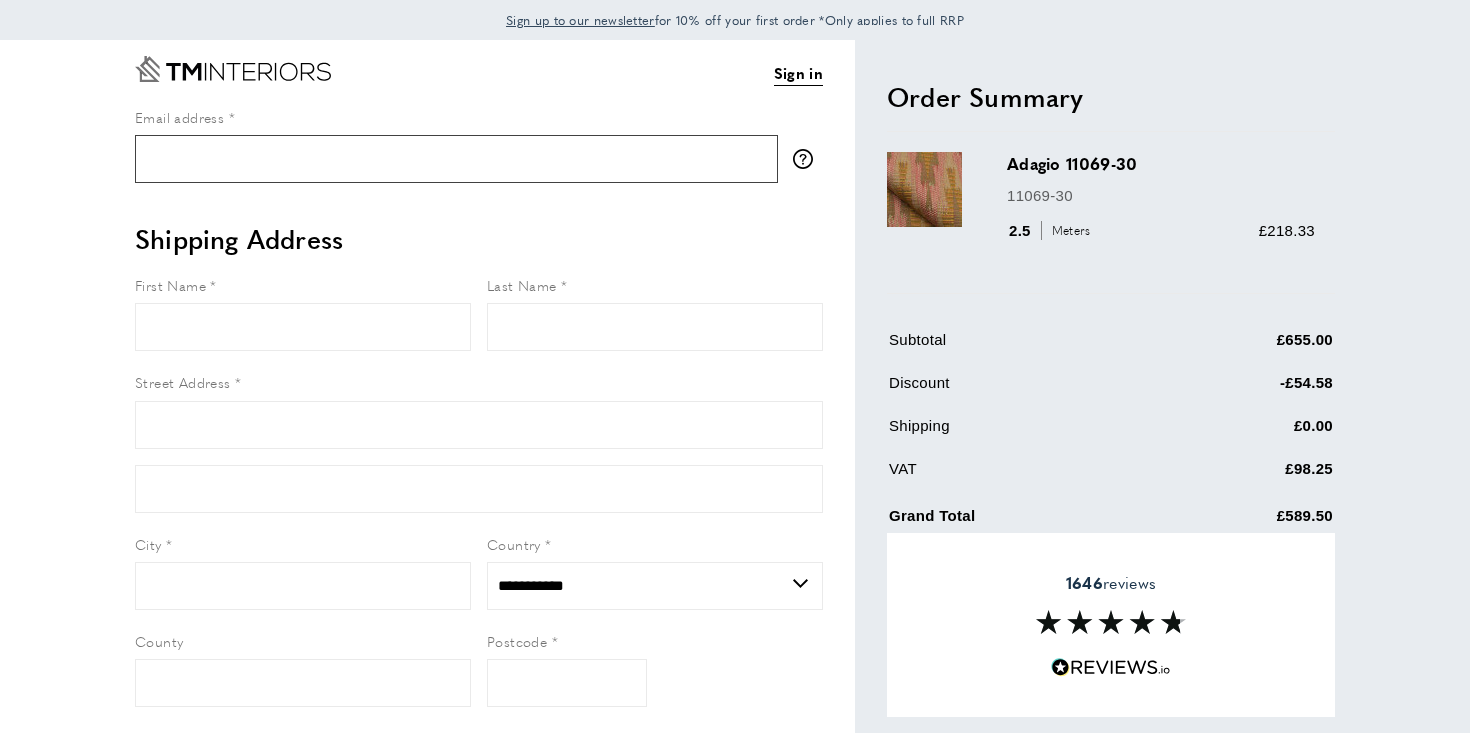 click on "Email address" at bounding box center (456, 159) 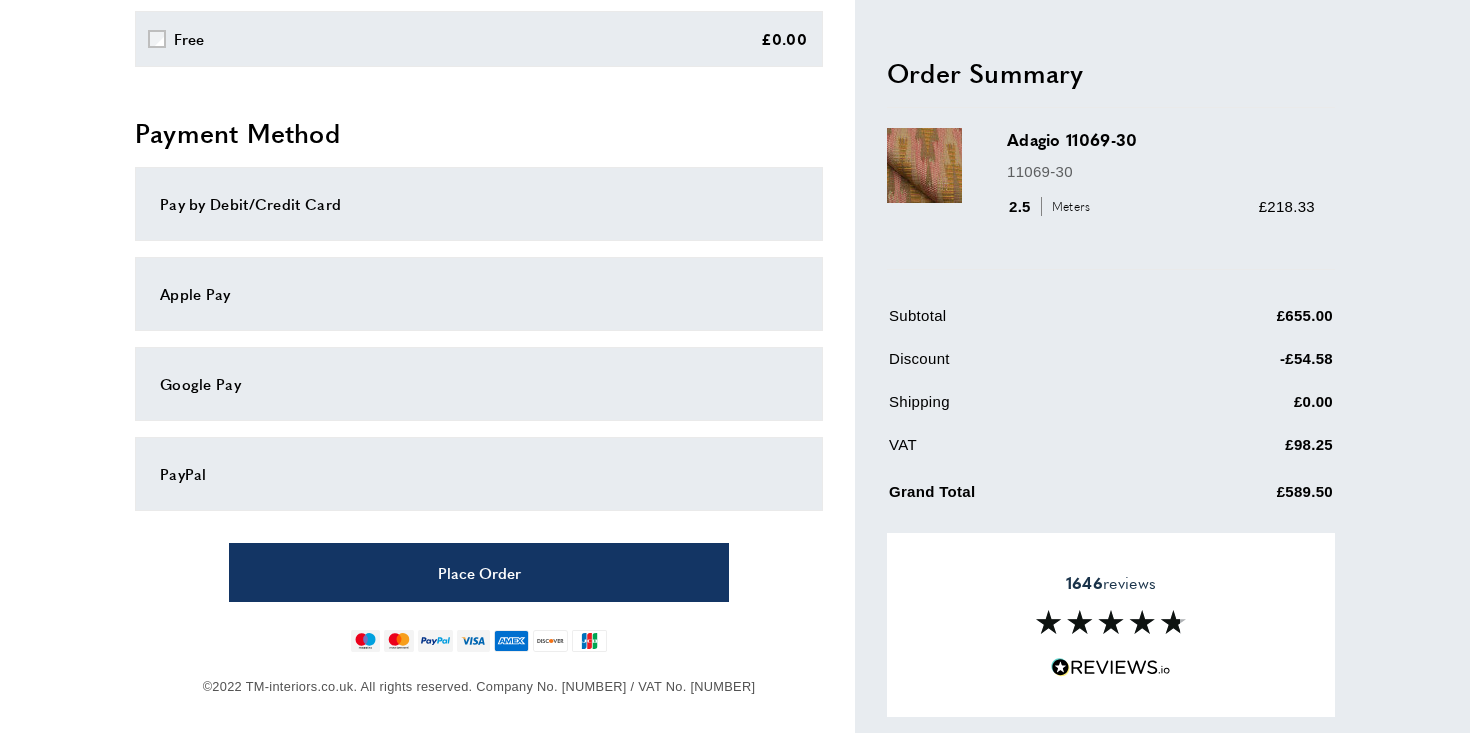 scroll, scrollTop: 951, scrollLeft: 0, axis: vertical 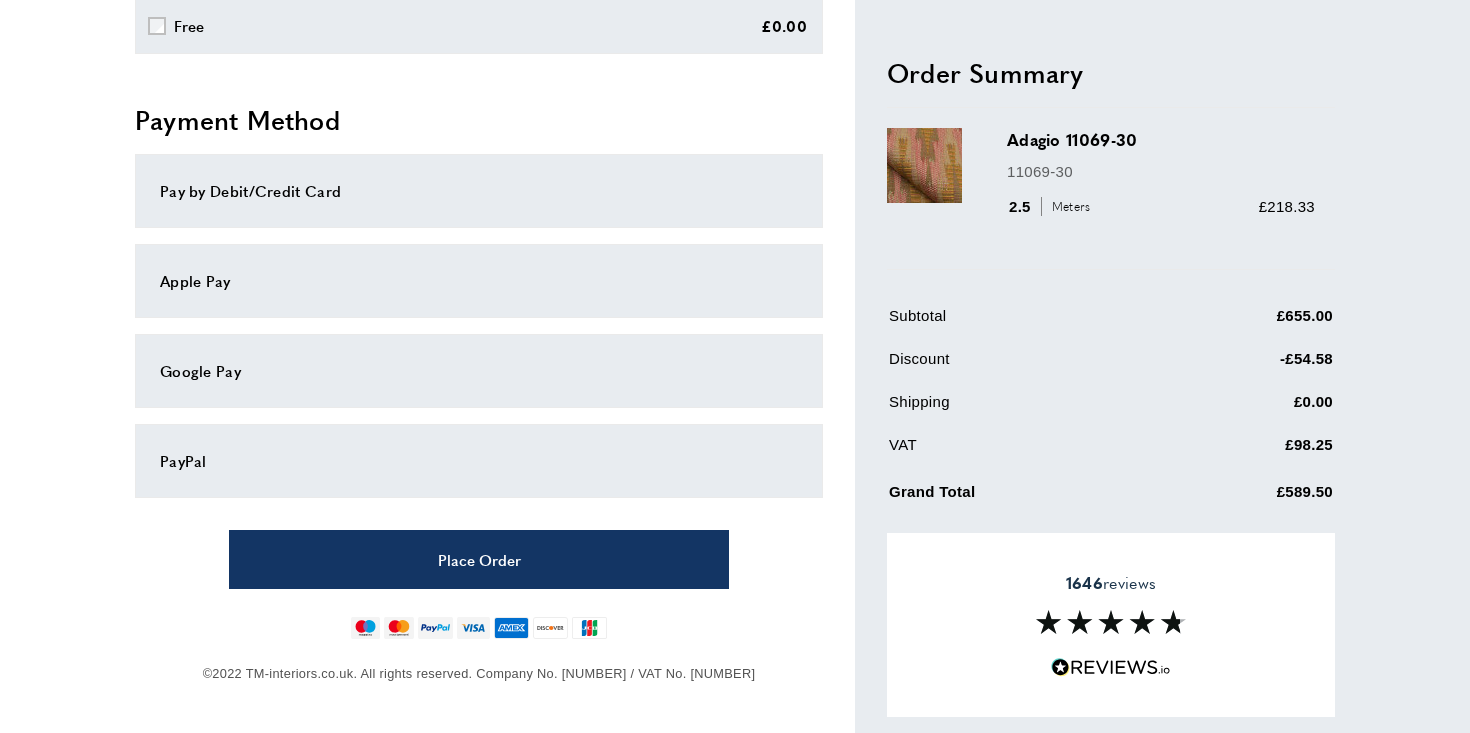 click on "Pay by Debit/Credit Card" at bounding box center (479, 191) 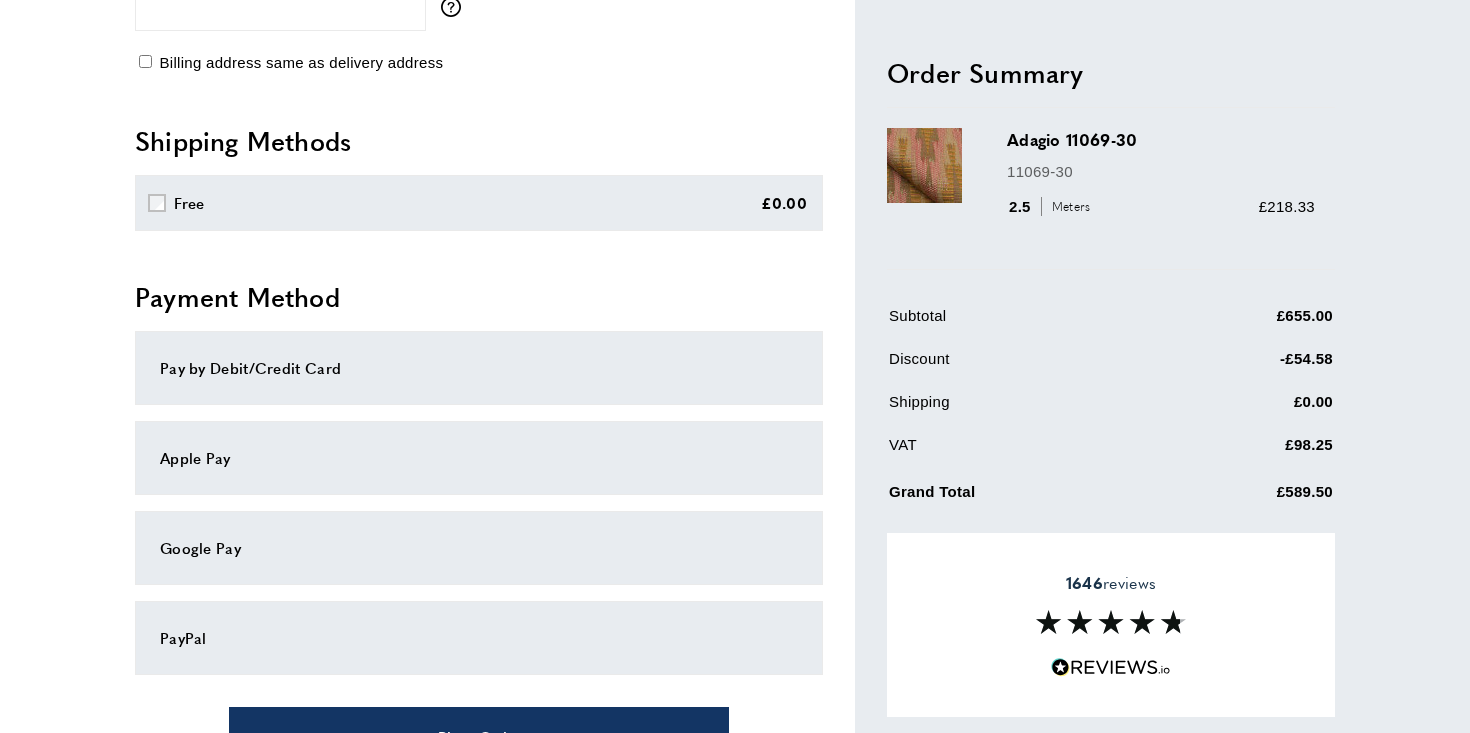 scroll, scrollTop: 829, scrollLeft: 0, axis: vertical 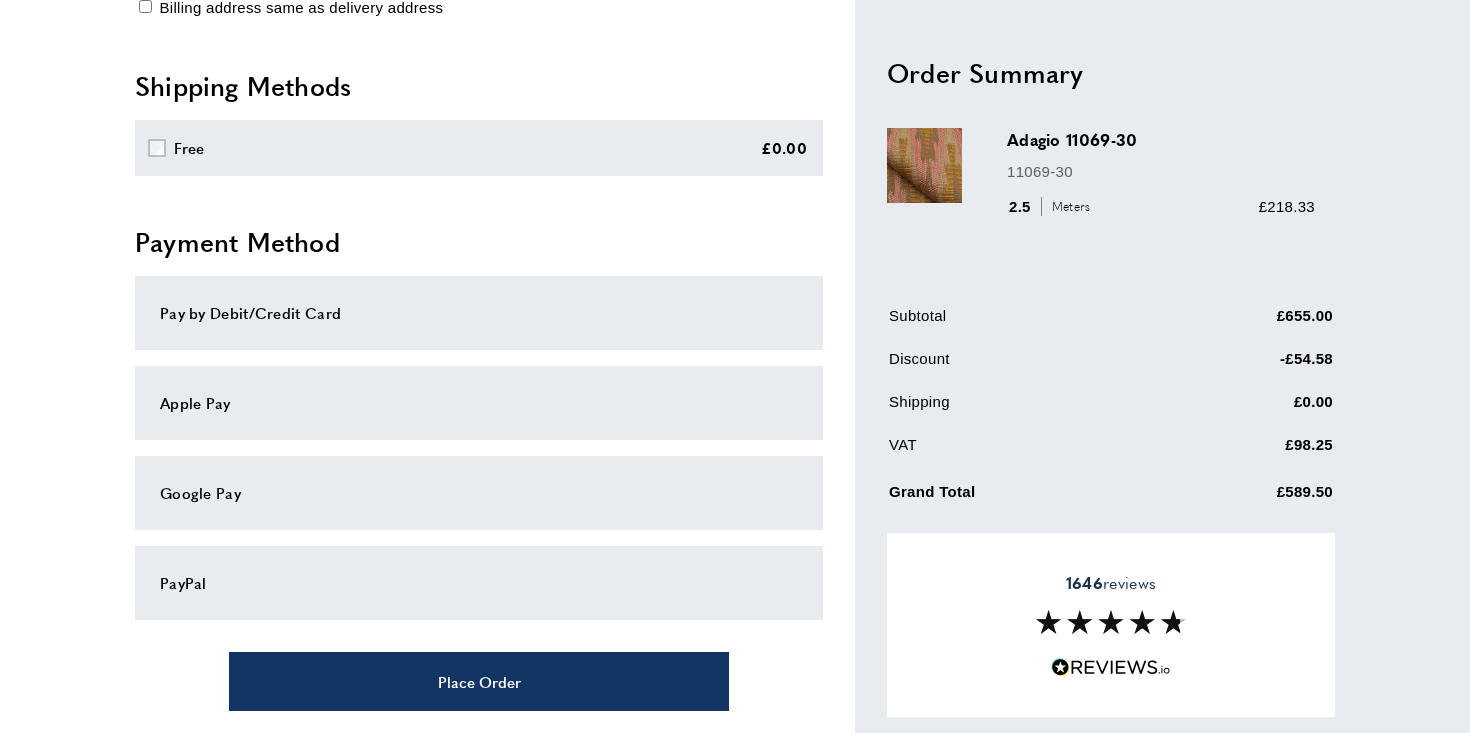 click on "Pay by Debit/Credit Card" at bounding box center [479, 313] 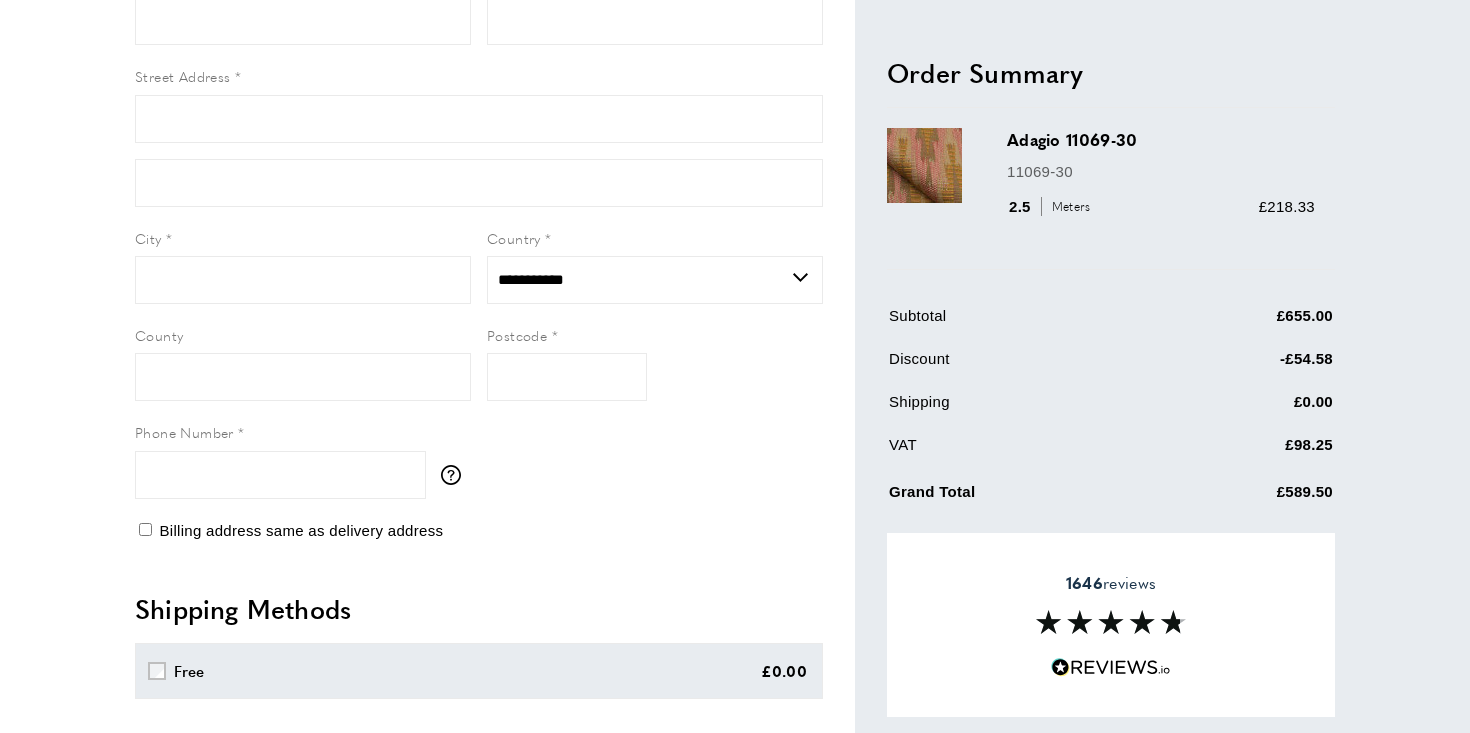 scroll, scrollTop: 0, scrollLeft: 0, axis: both 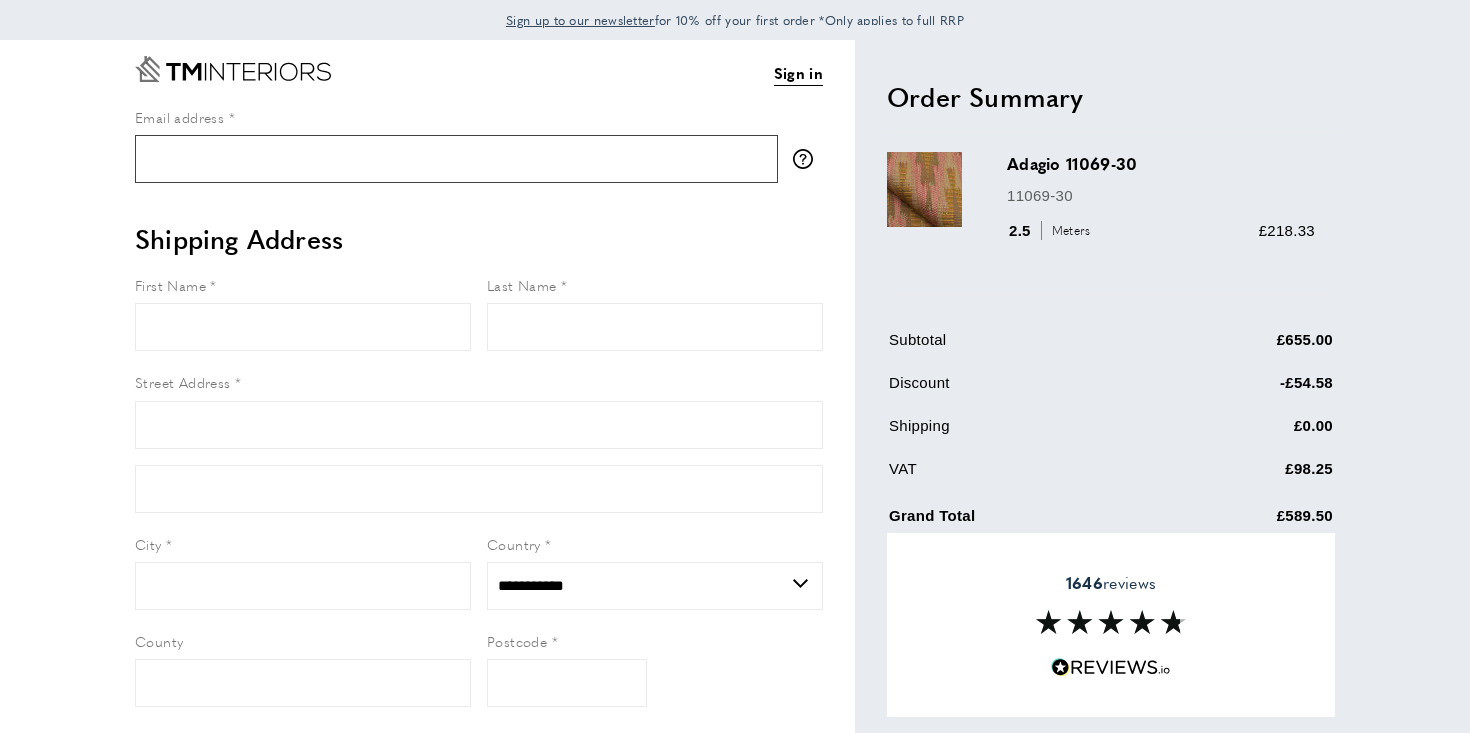 click on "Email address" at bounding box center (456, 159) 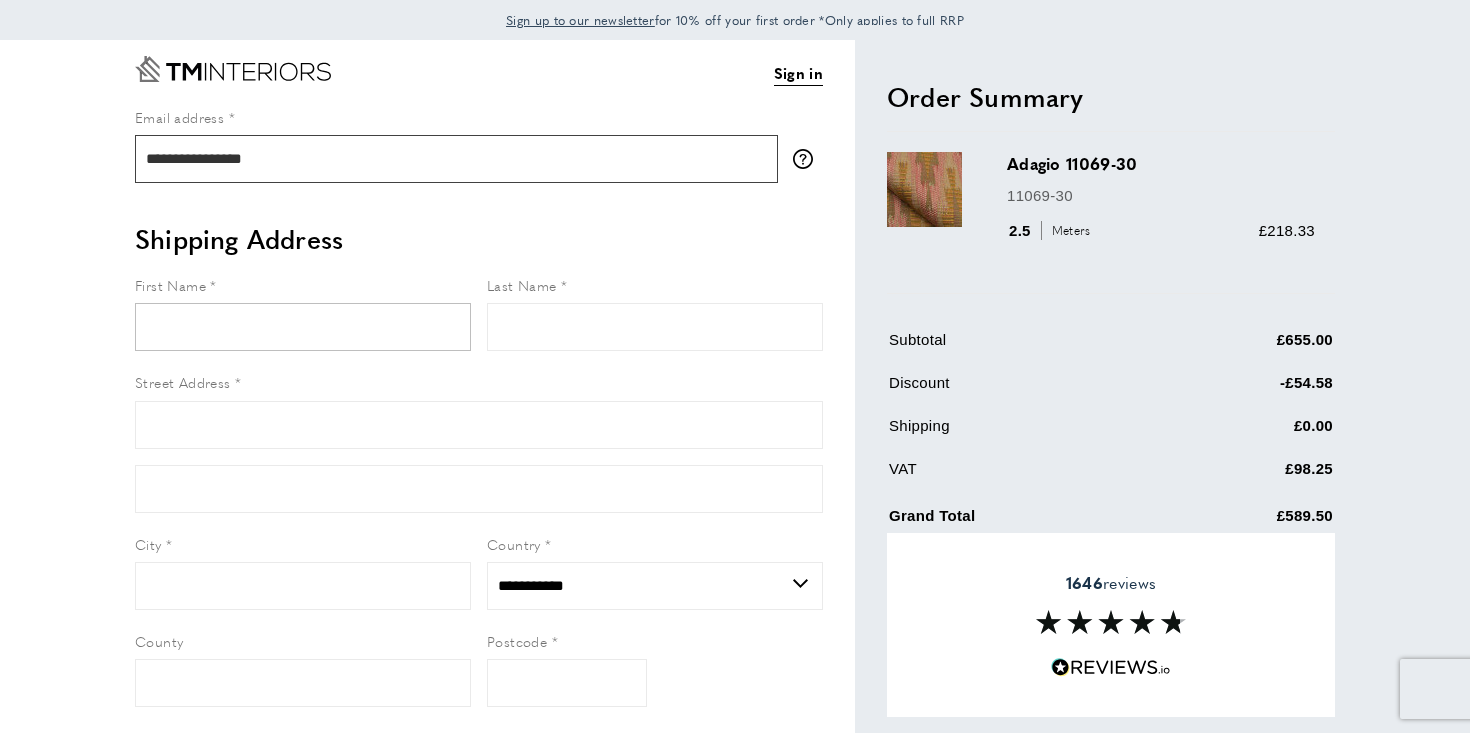type on "**********" 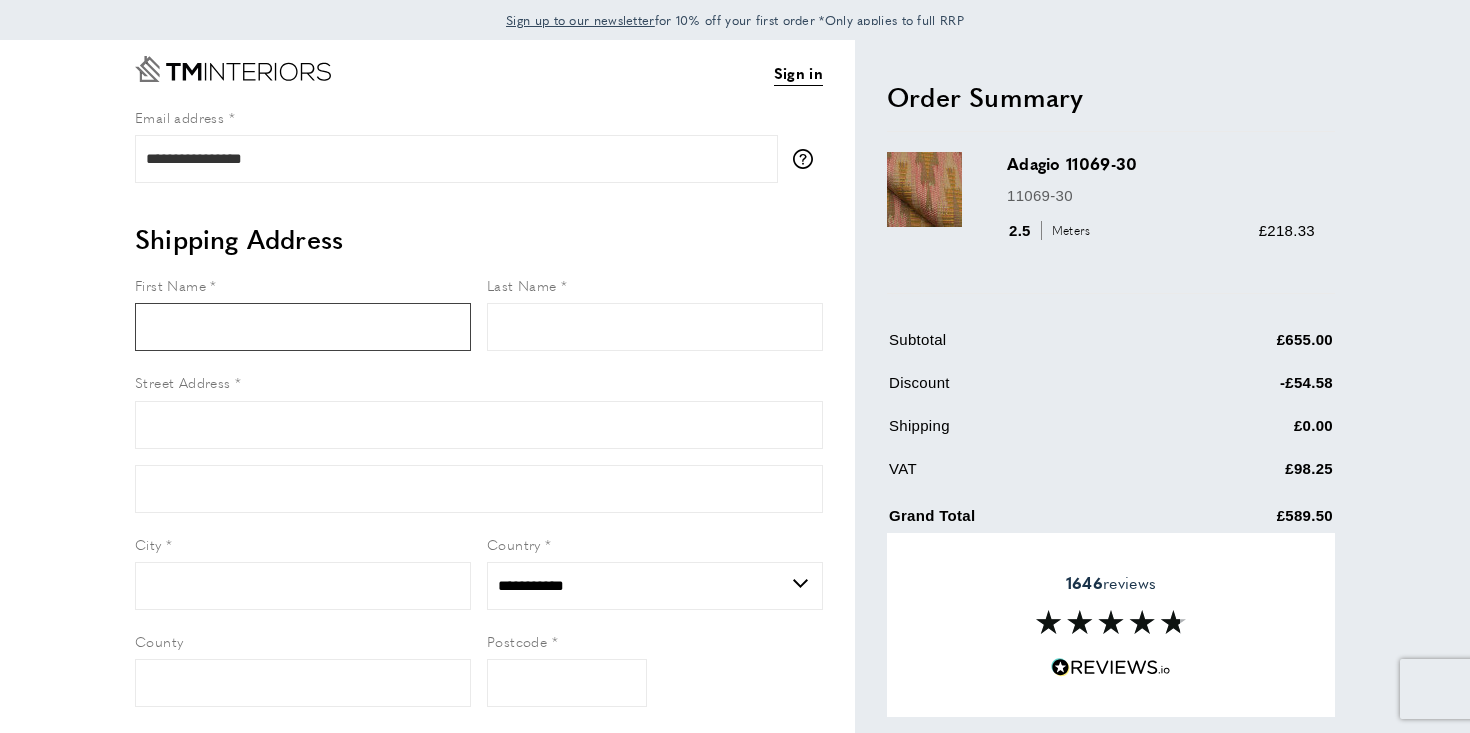 click on "First Name" at bounding box center [303, 327] 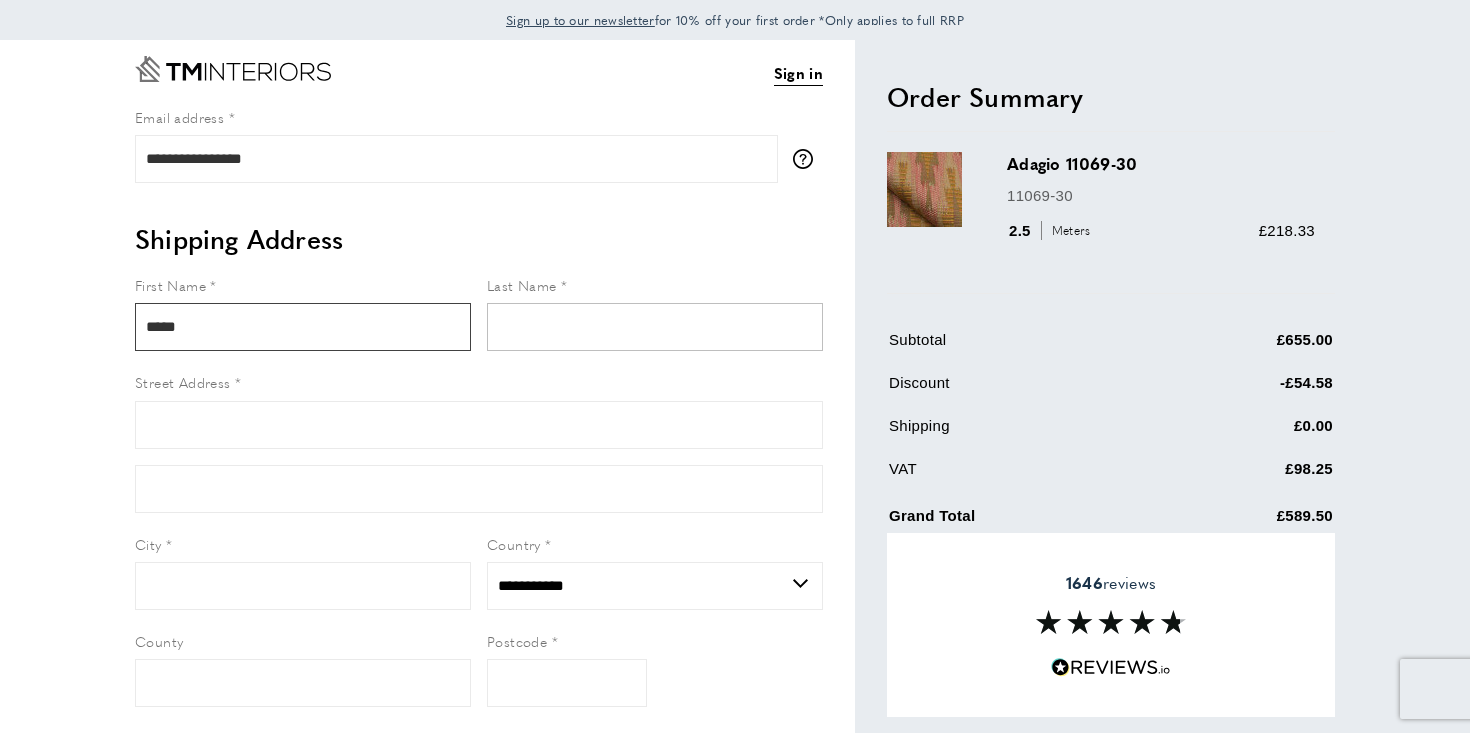 type on "*****" 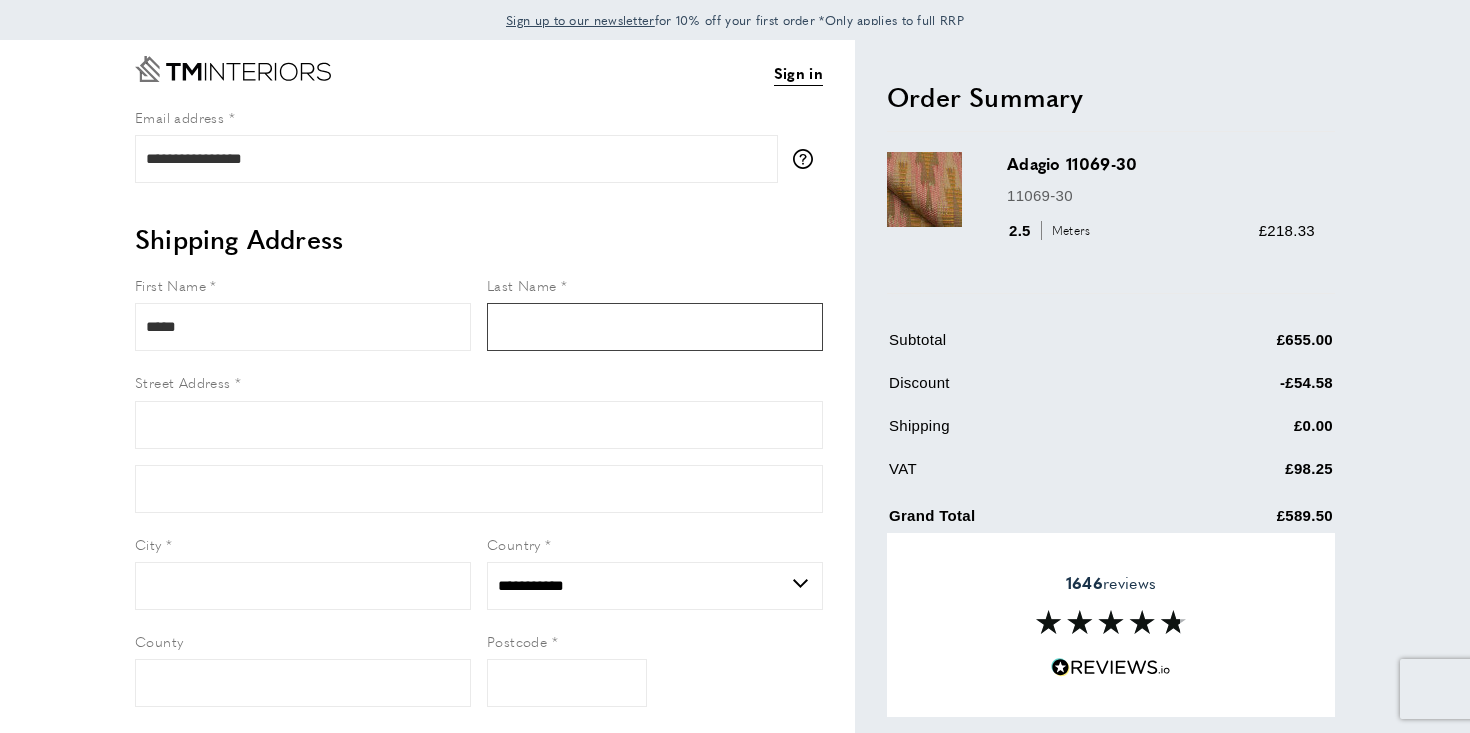 click on "Last Name" at bounding box center [655, 327] 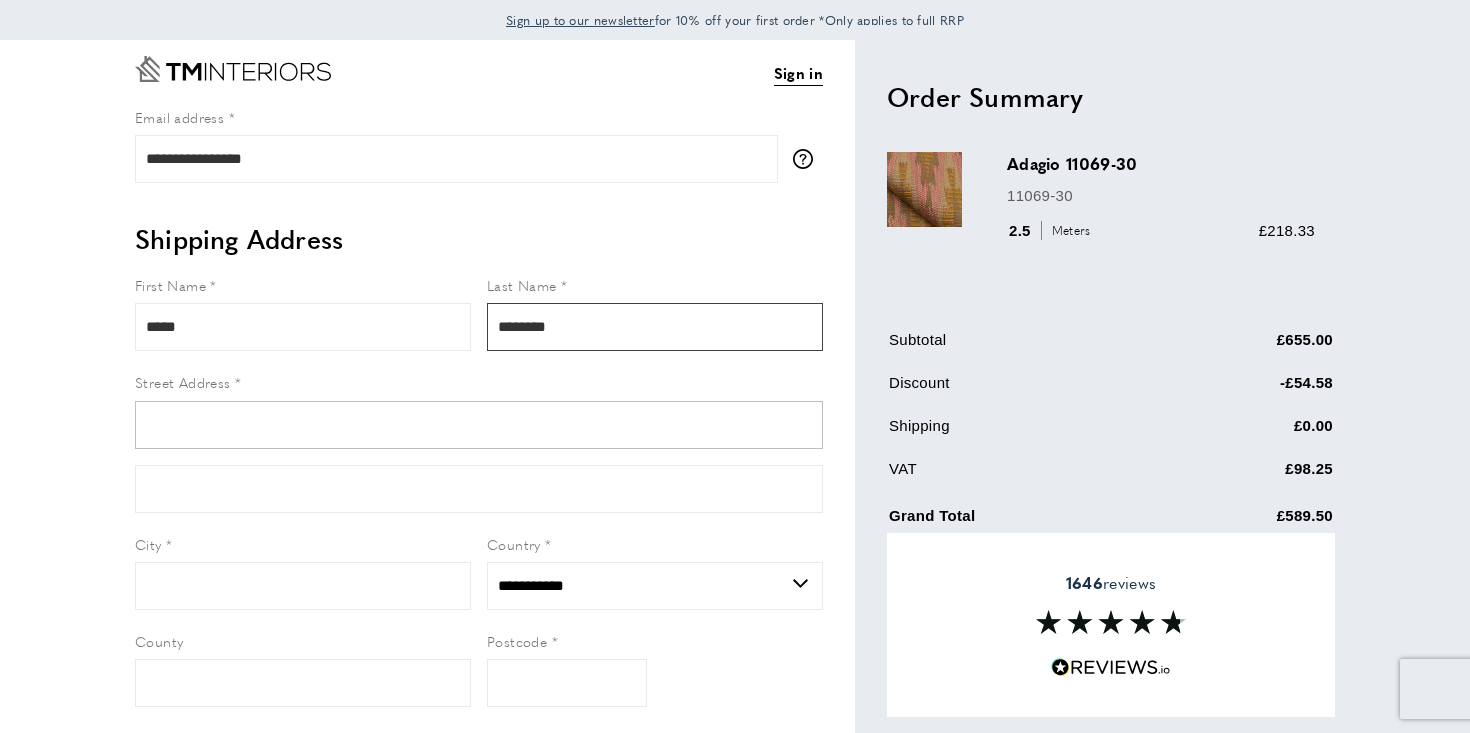 type on "********" 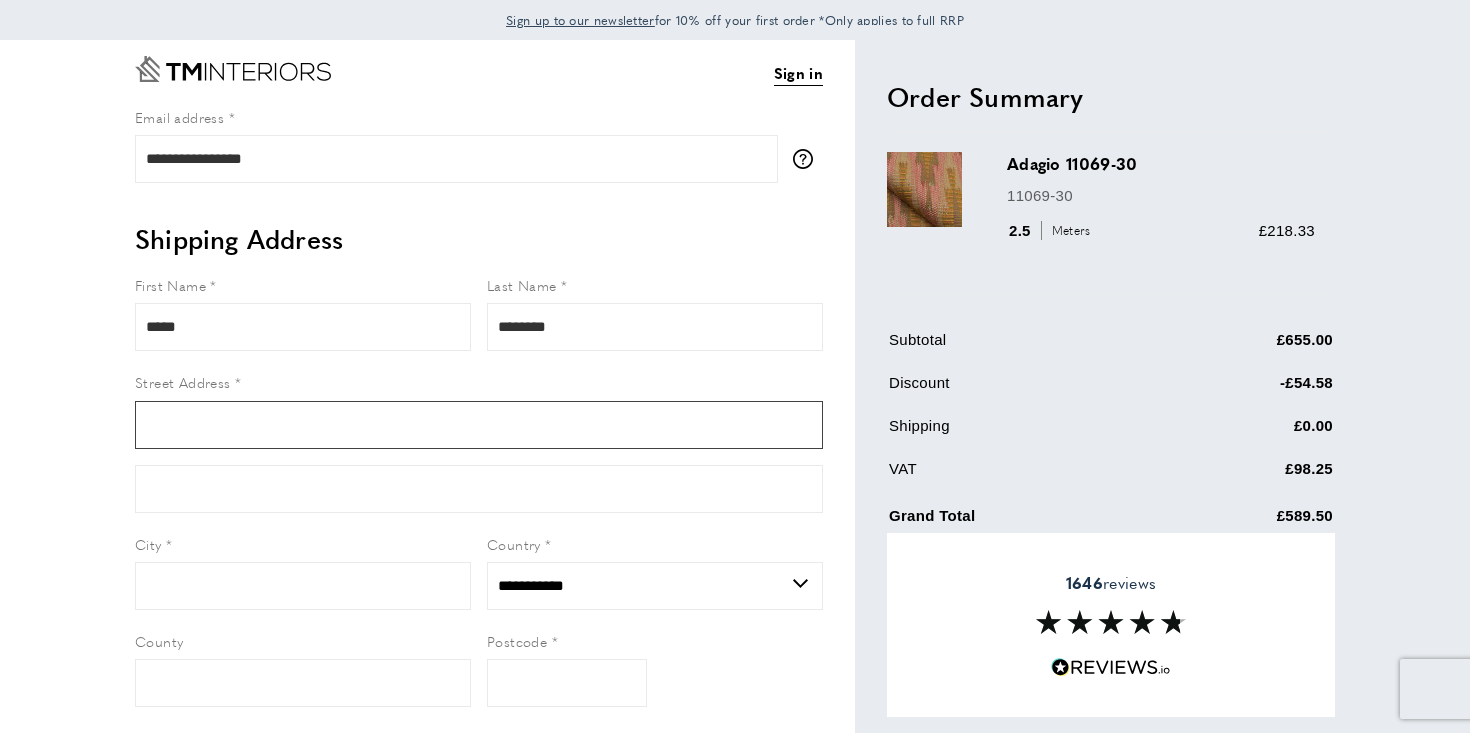 click on "Street Address" at bounding box center [479, 425] 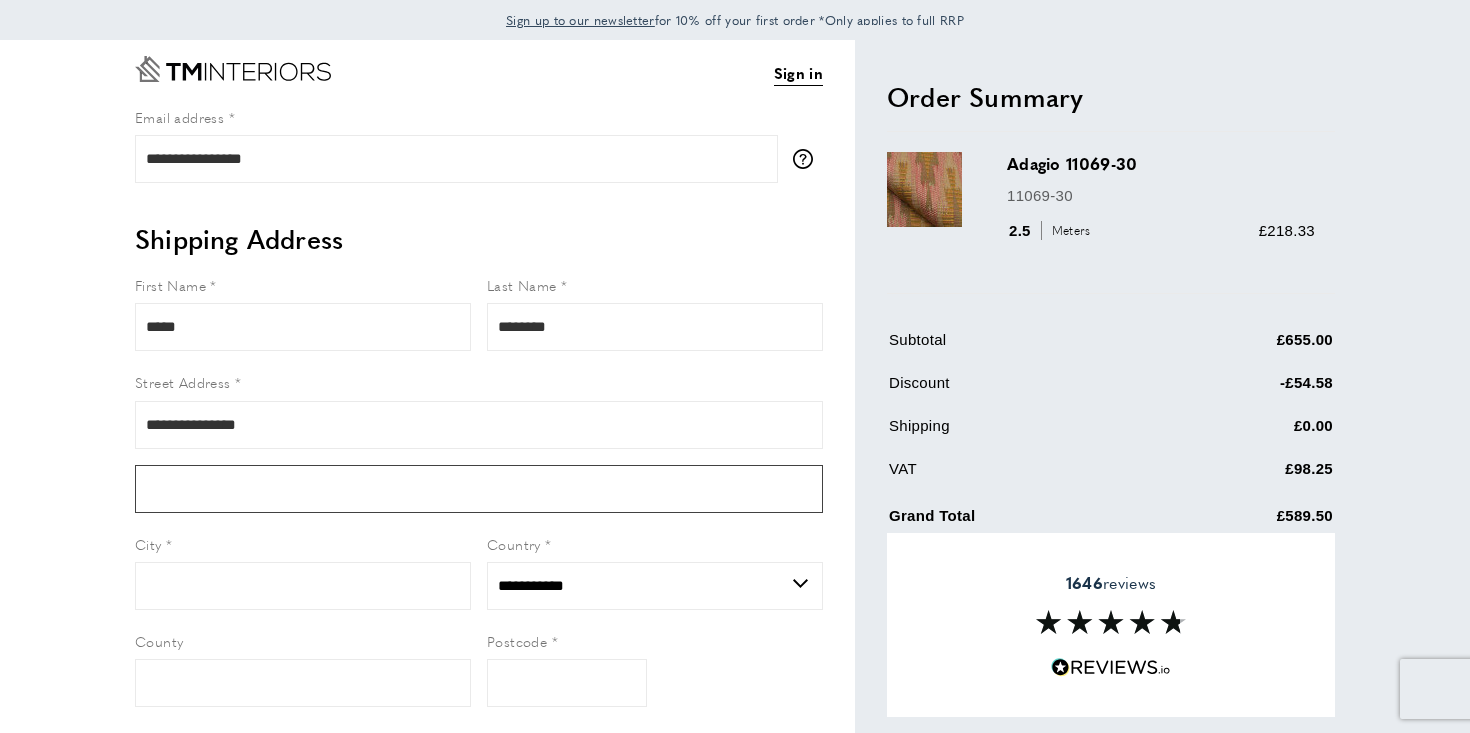 type on "*********" 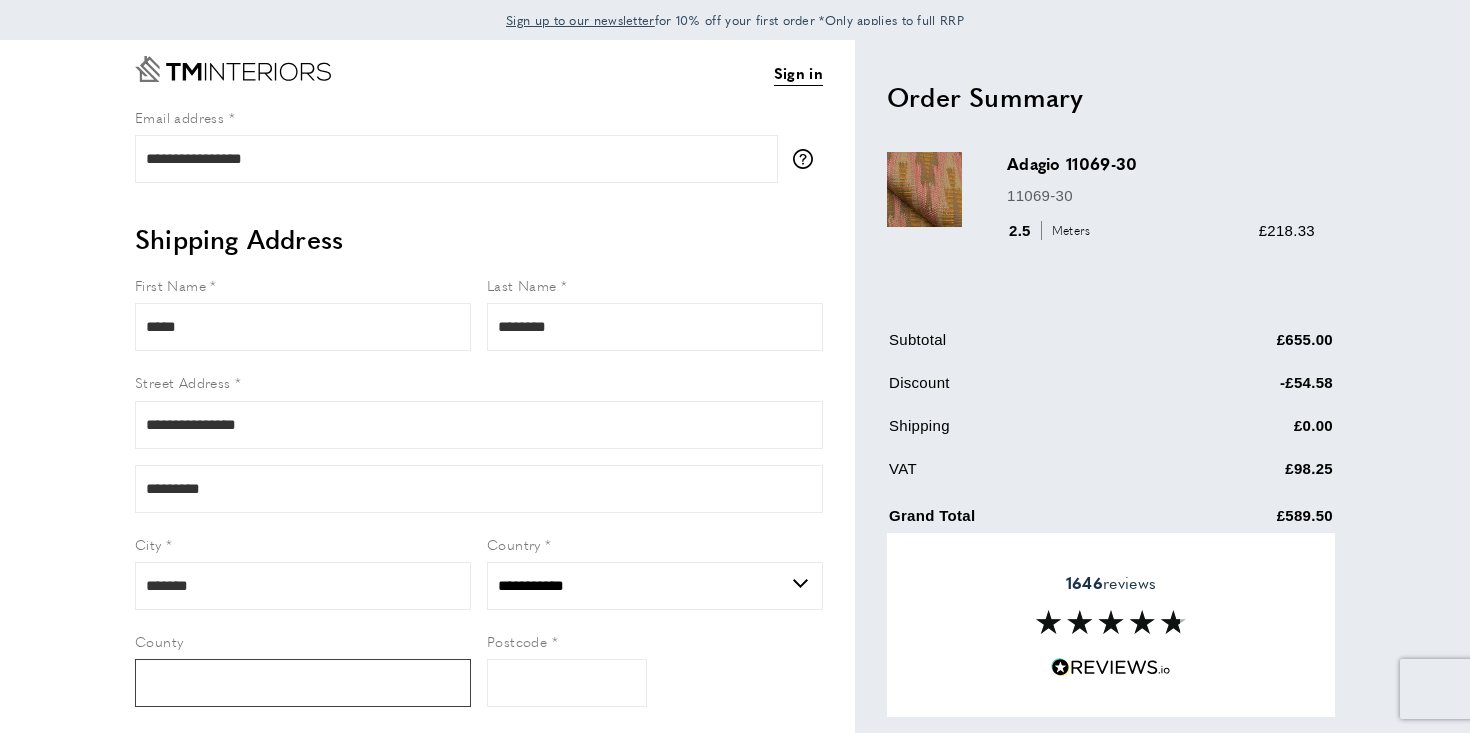 type on "*********" 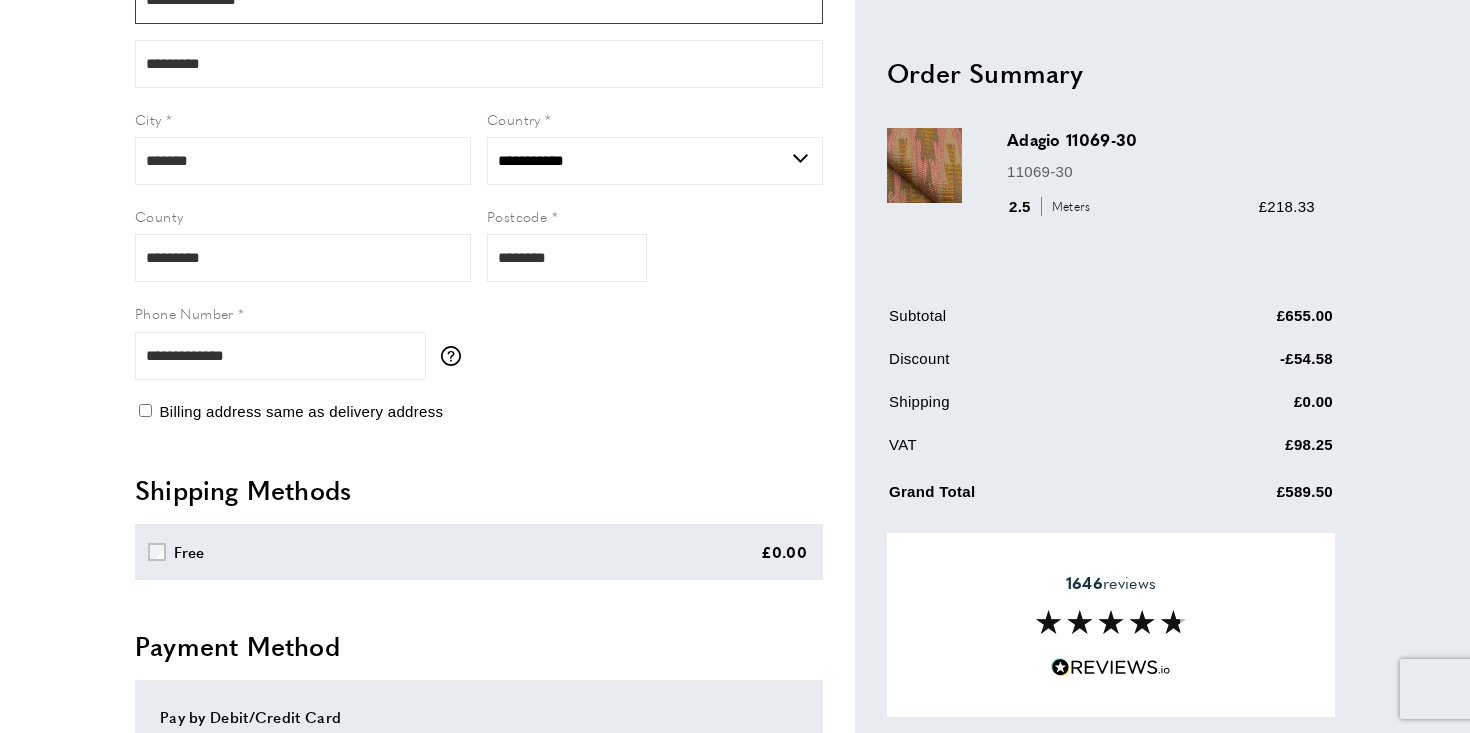 scroll, scrollTop: 437, scrollLeft: 0, axis: vertical 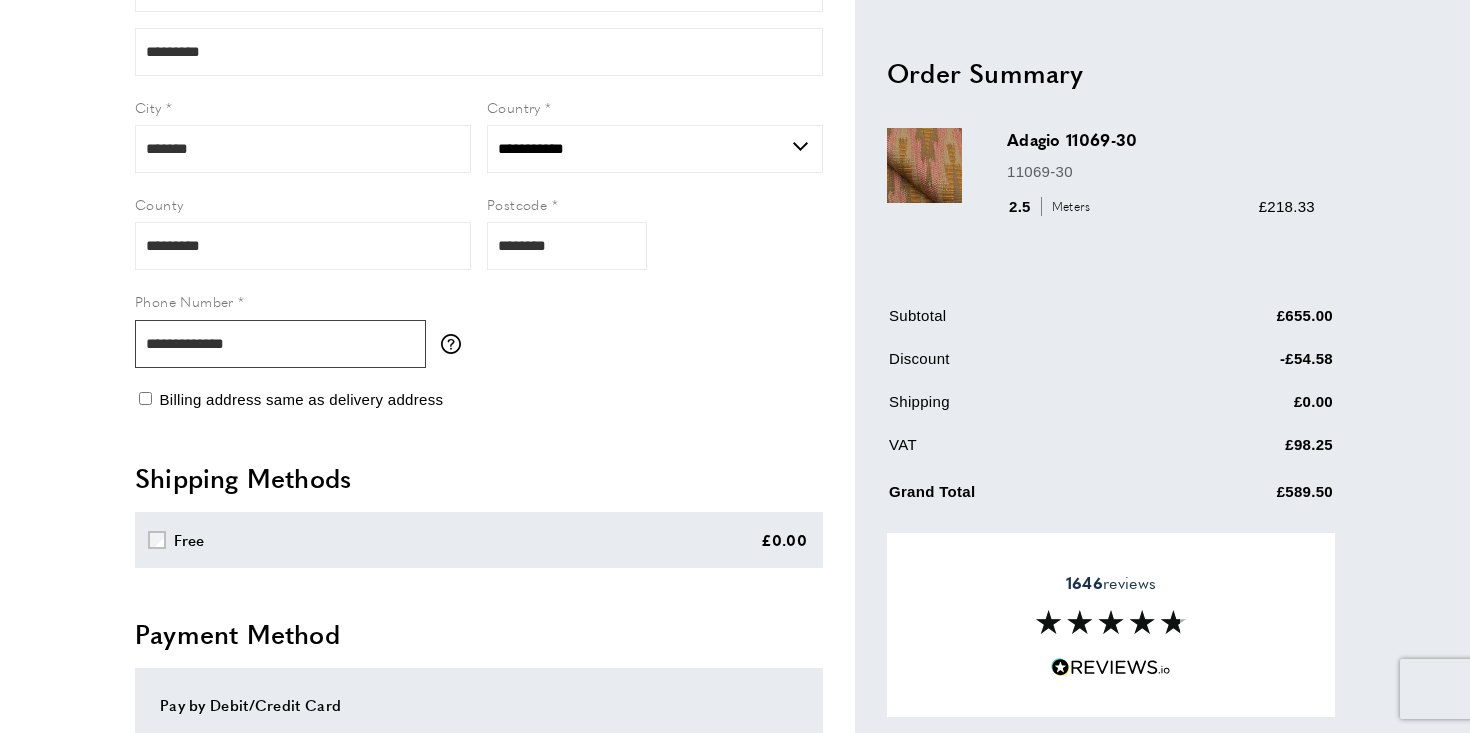 drag, startPoint x: 298, startPoint y: 358, endPoint x: 125, endPoint y: 353, distance: 173.07224 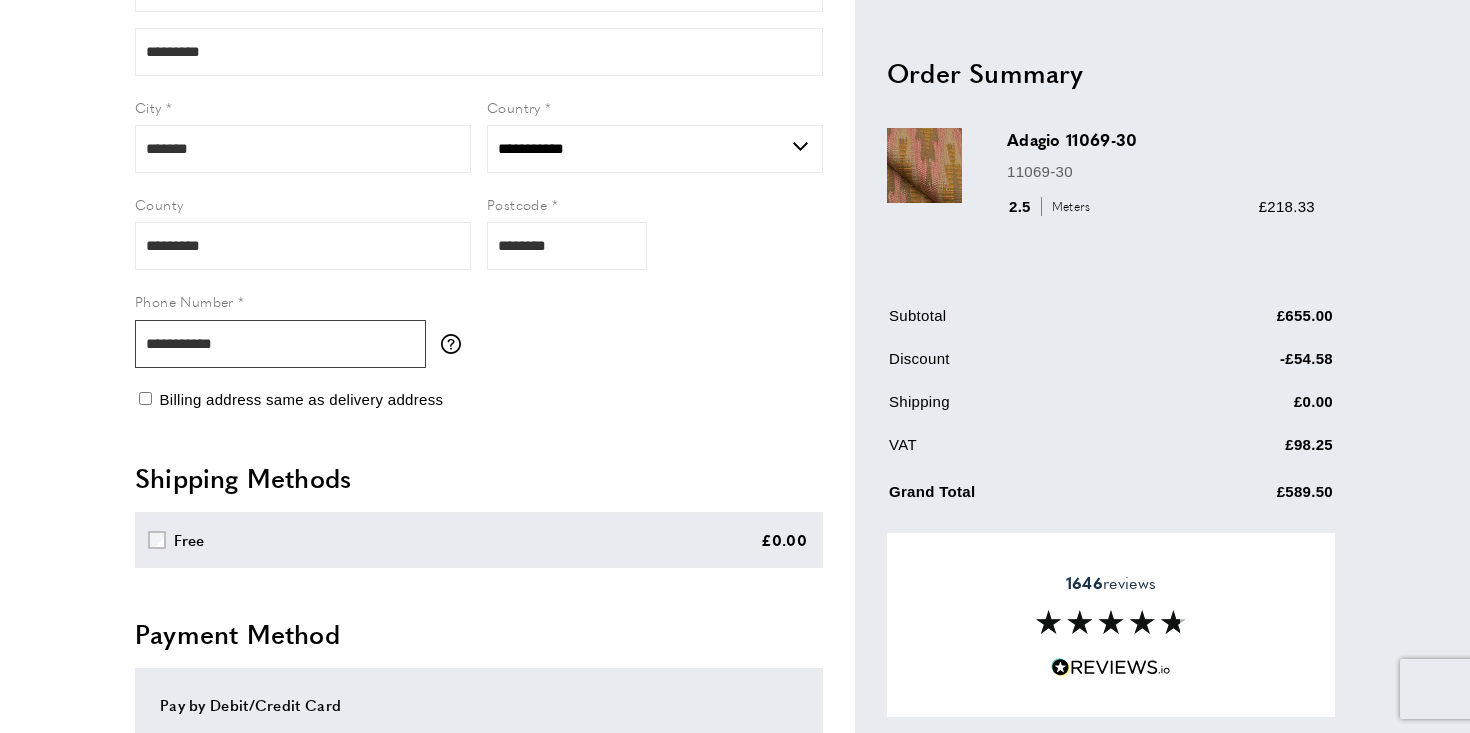 type on "**********" 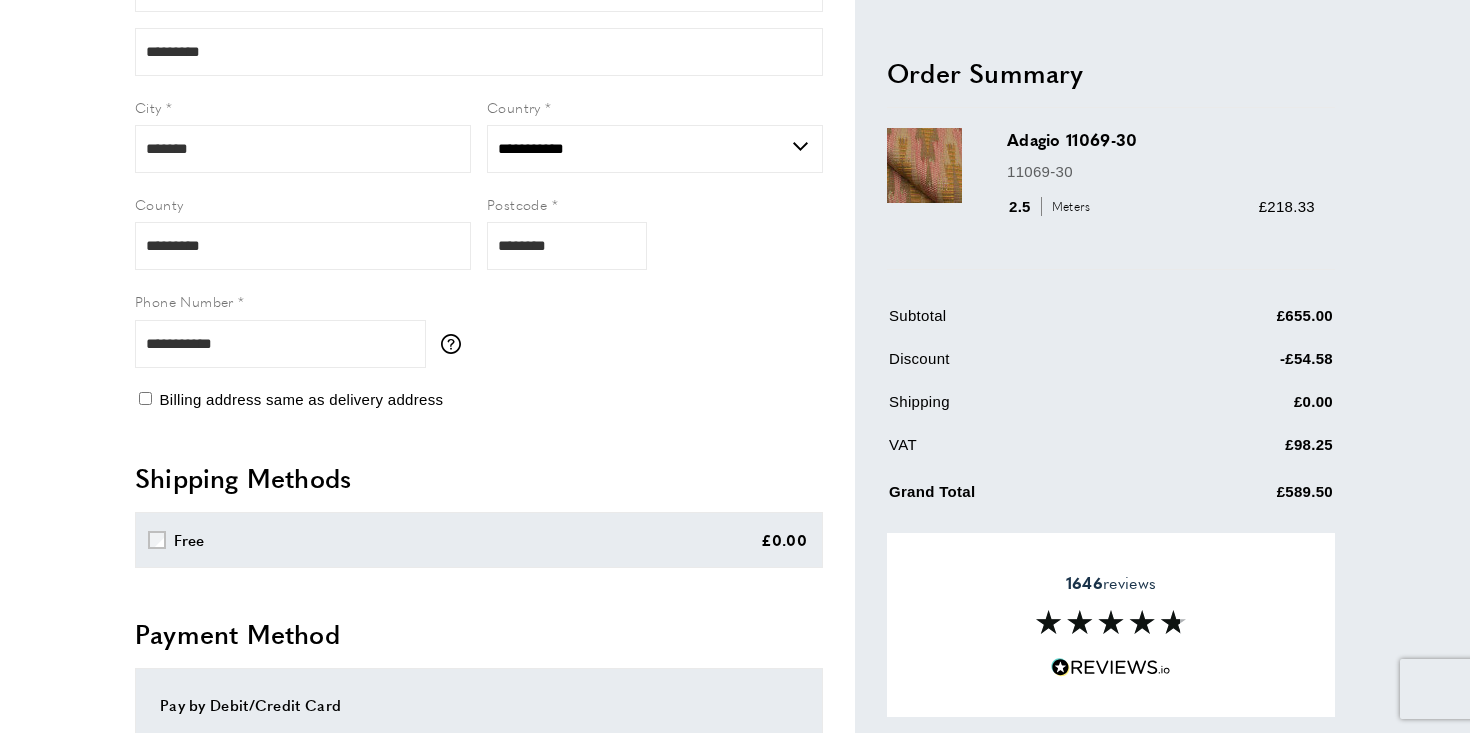 click on "Shipping Methods" at bounding box center [479, 478] 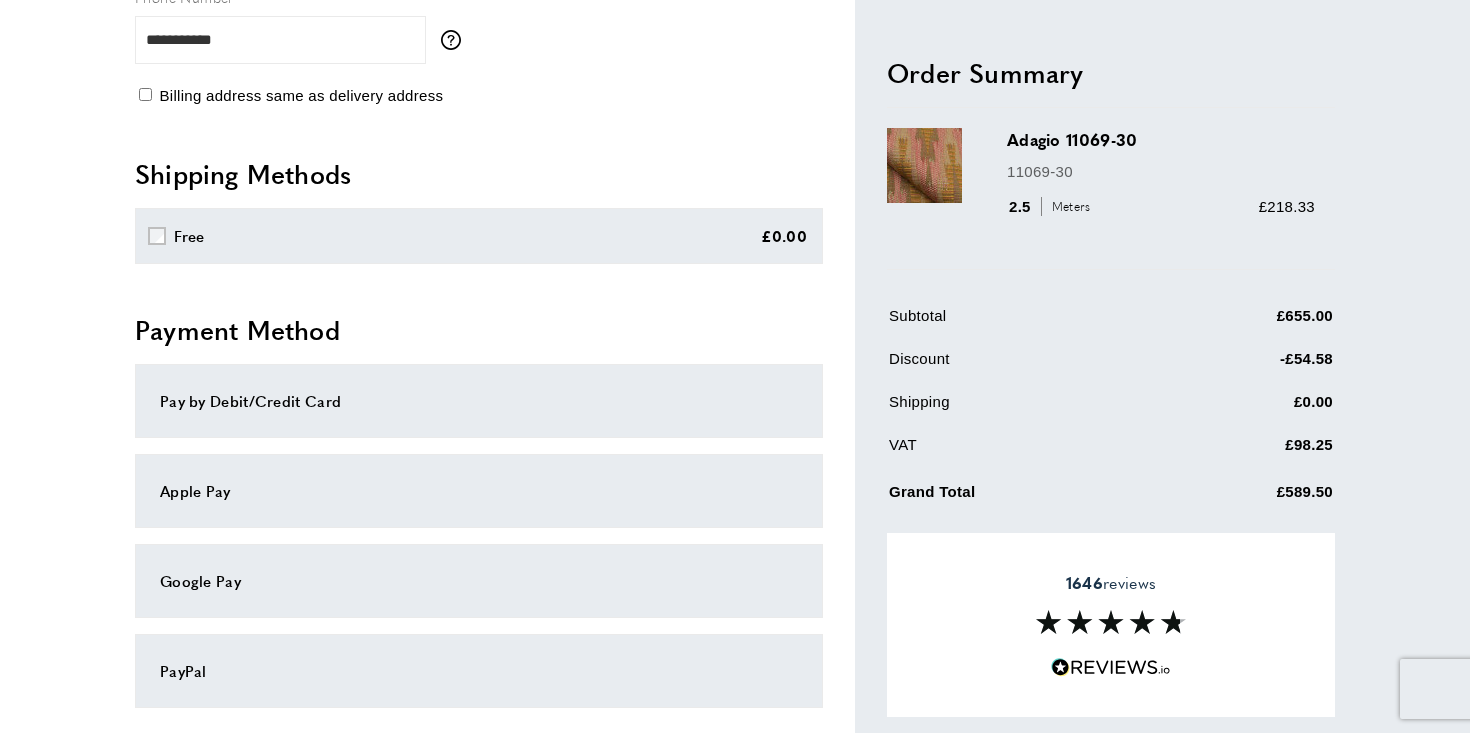 scroll, scrollTop: 748, scrollLeft: 0, axis: vertical 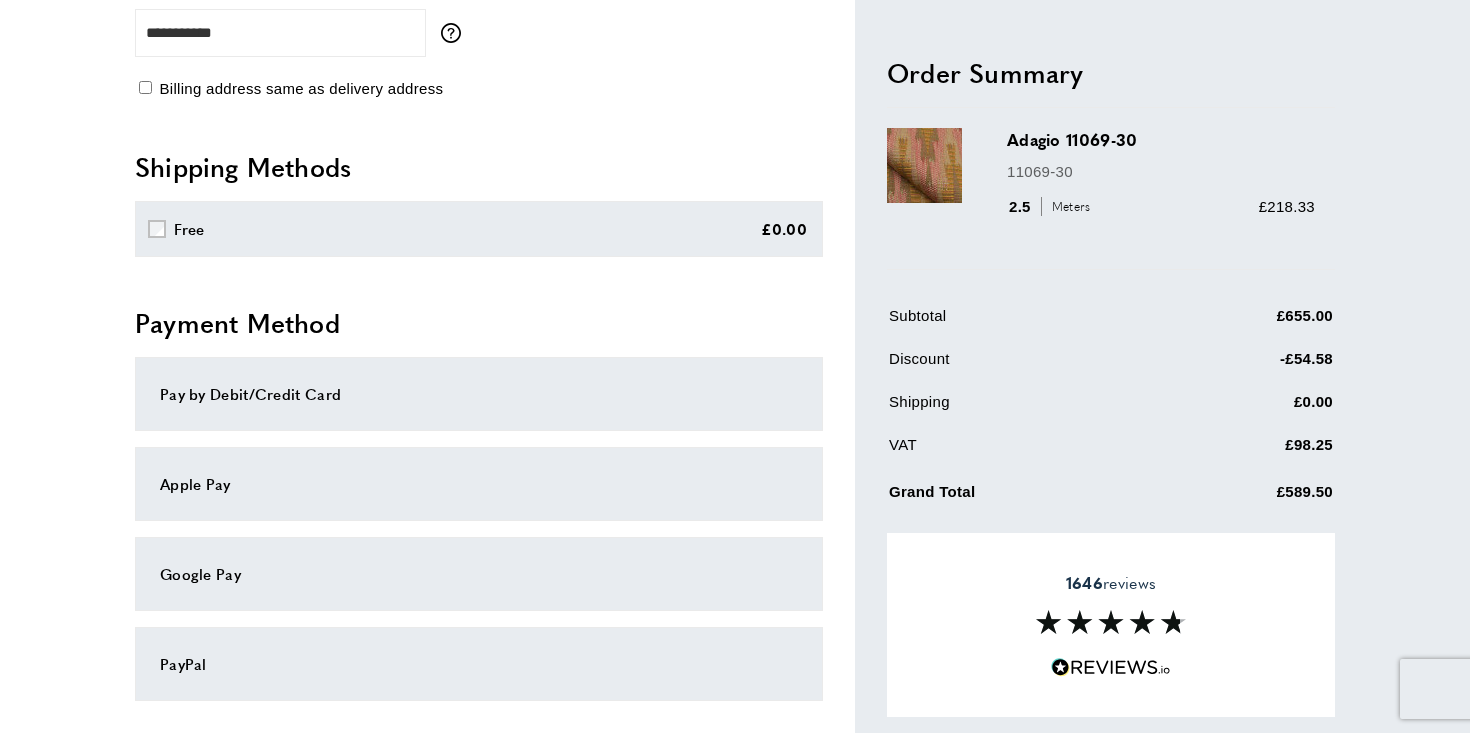 click on "Pay by Debit/Credit Card" at bounding box center (479, 394) 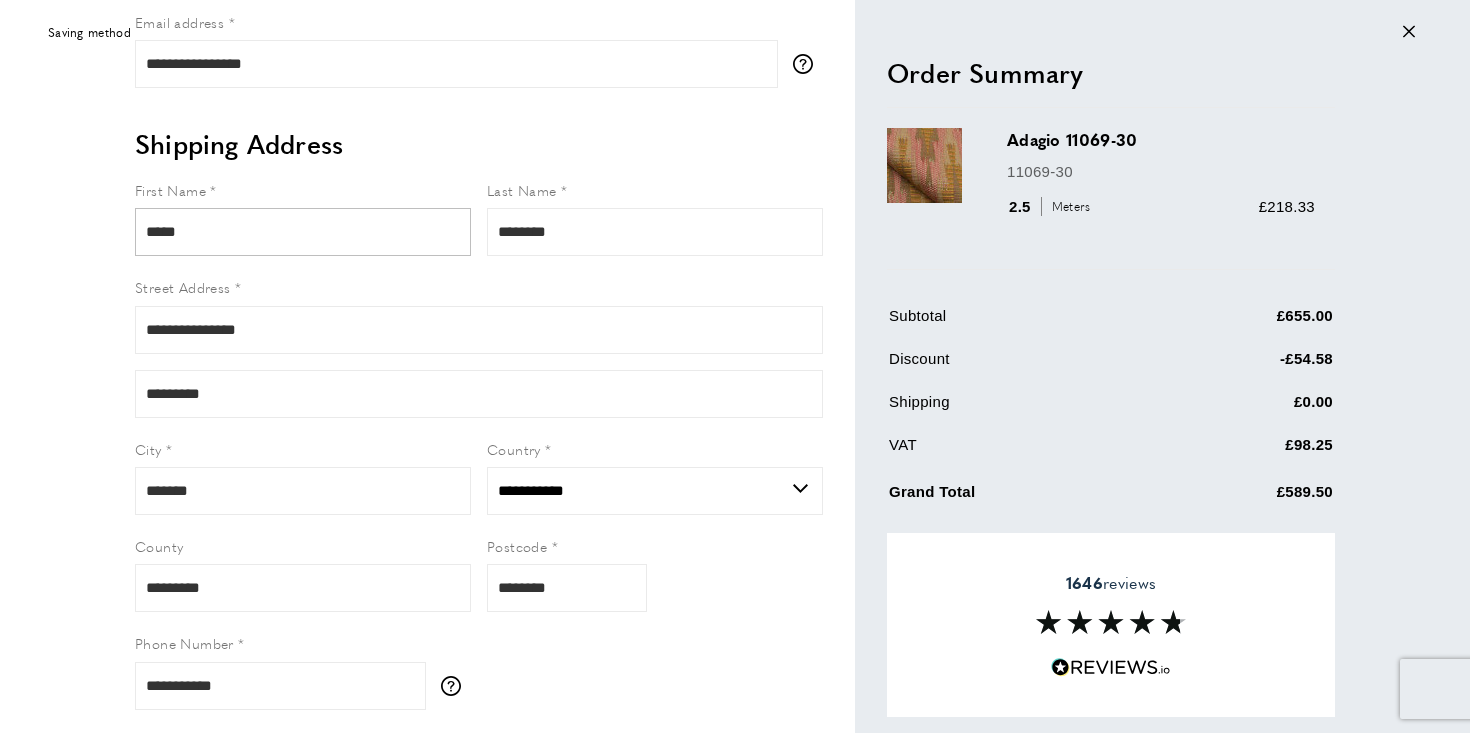 scroll, scrollTop: 45, scrollLeft: 0, axis: vertical 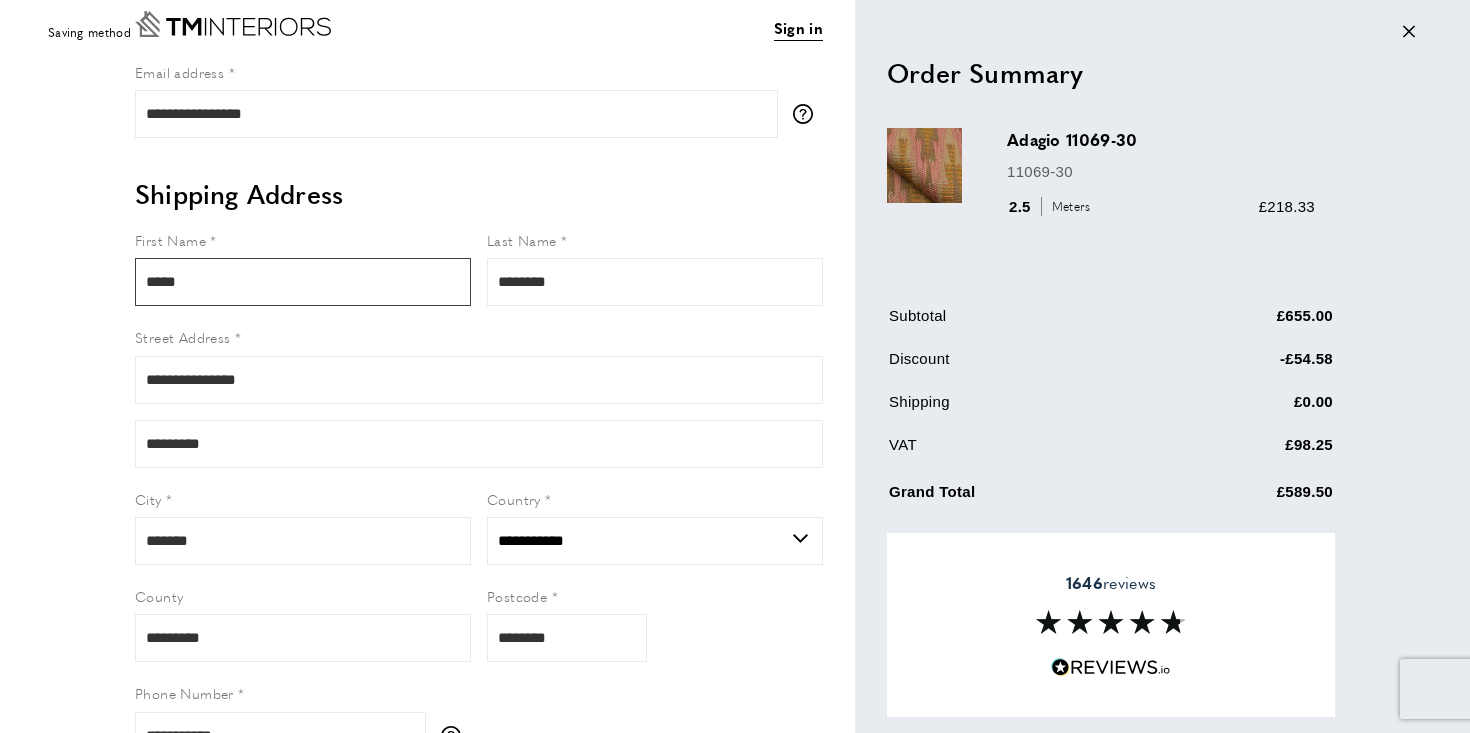 drag, startPoint x: 222, startPoint y: 277, endPoint x: 124, endPoint y: 276, distance: 98.005104 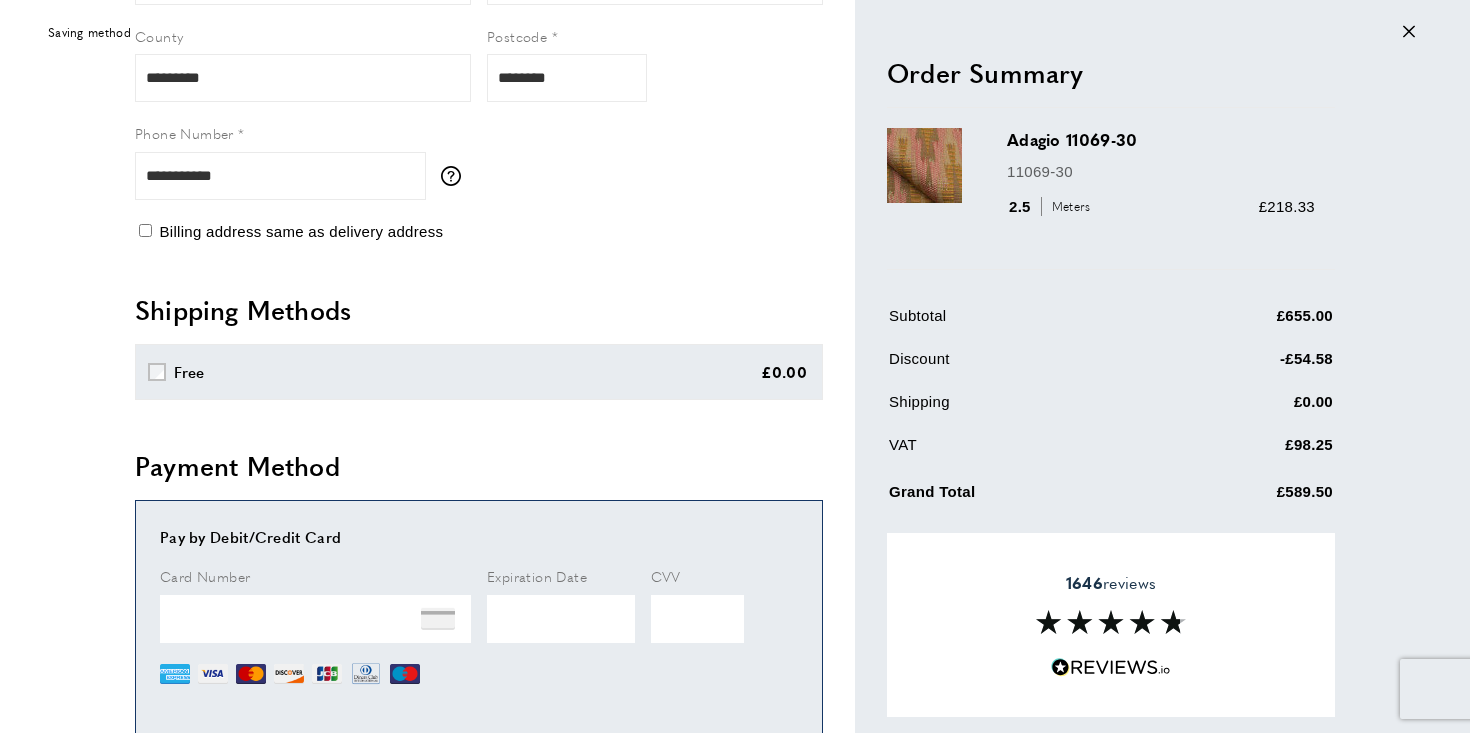 scroll, scrollTop: 627, scrollLeft: 0, axis: vertical 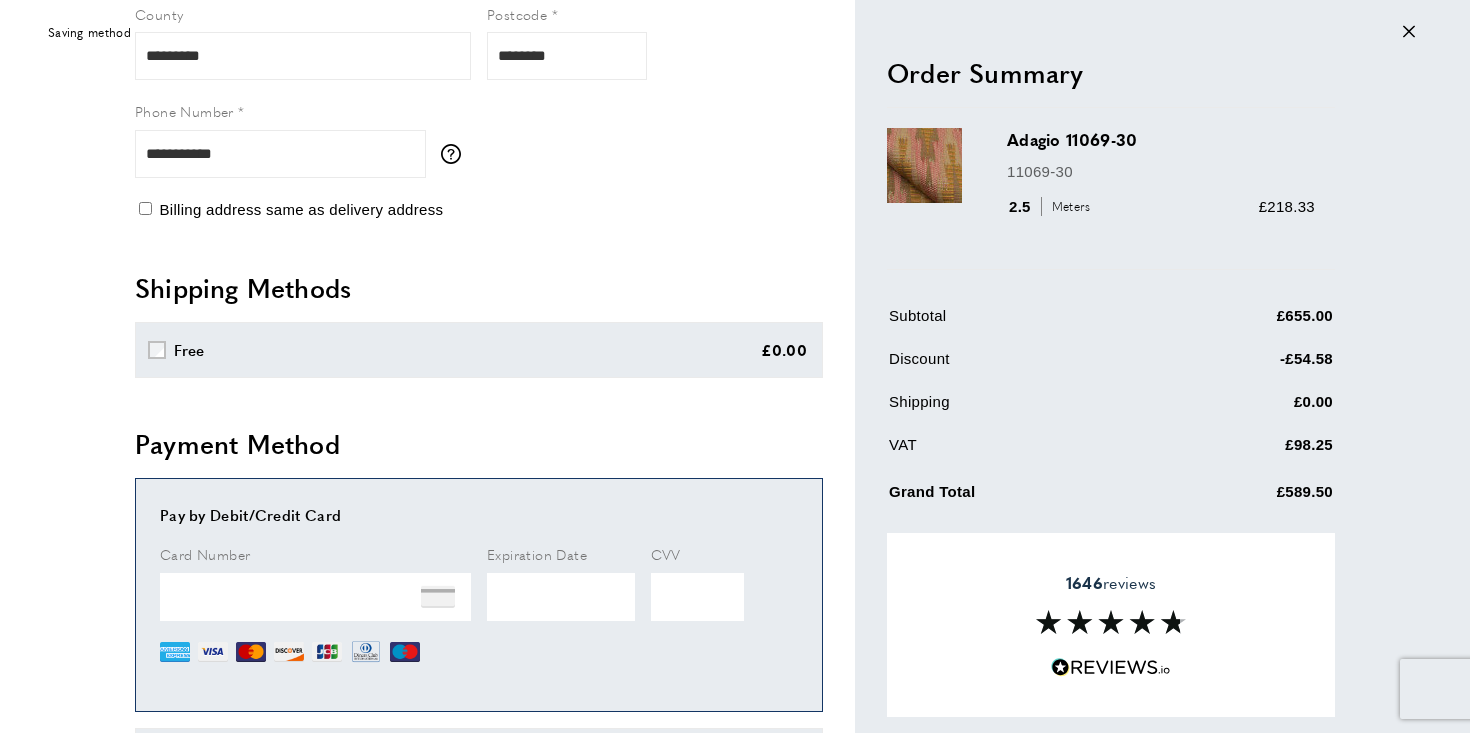 type on "*****" 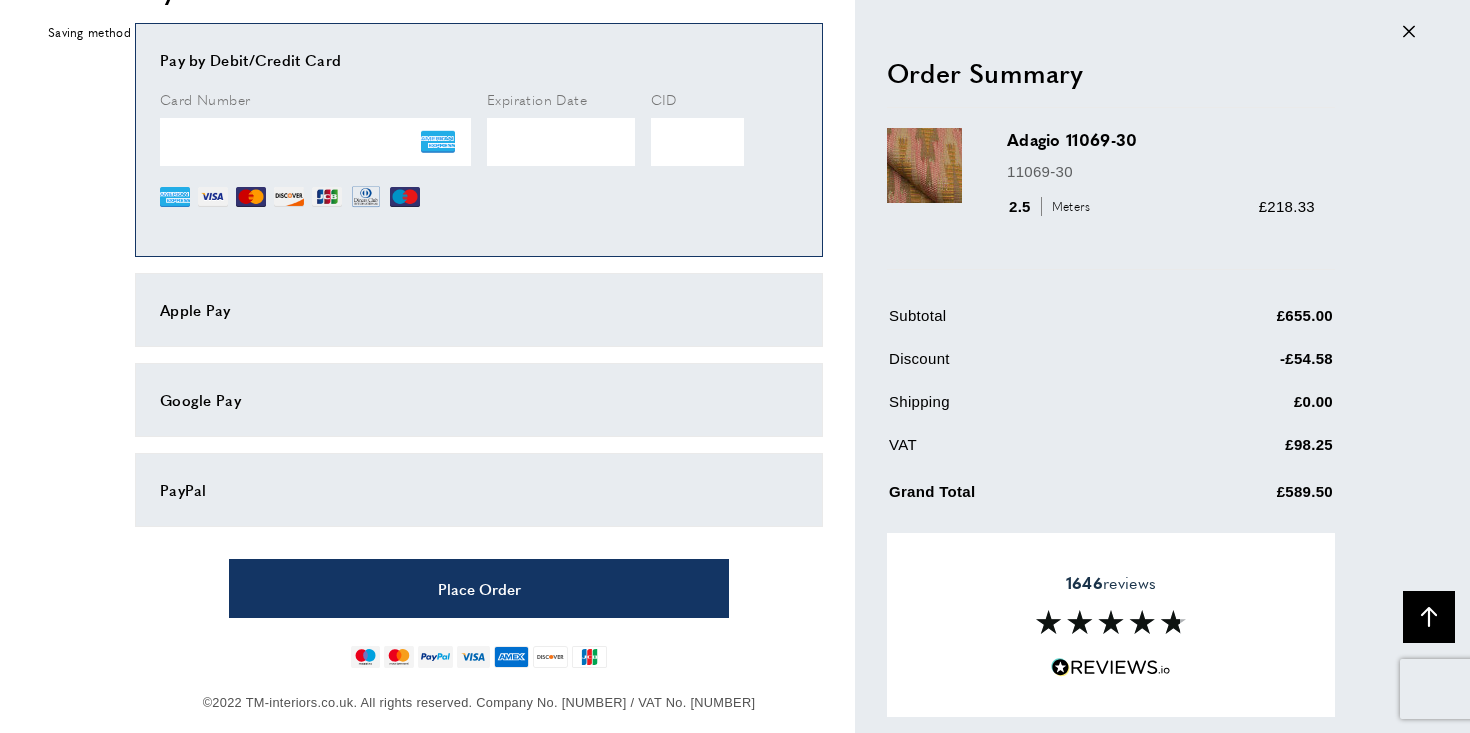 scroll, scrollTop: 1110, scrollLeft: 0, axis: vertical 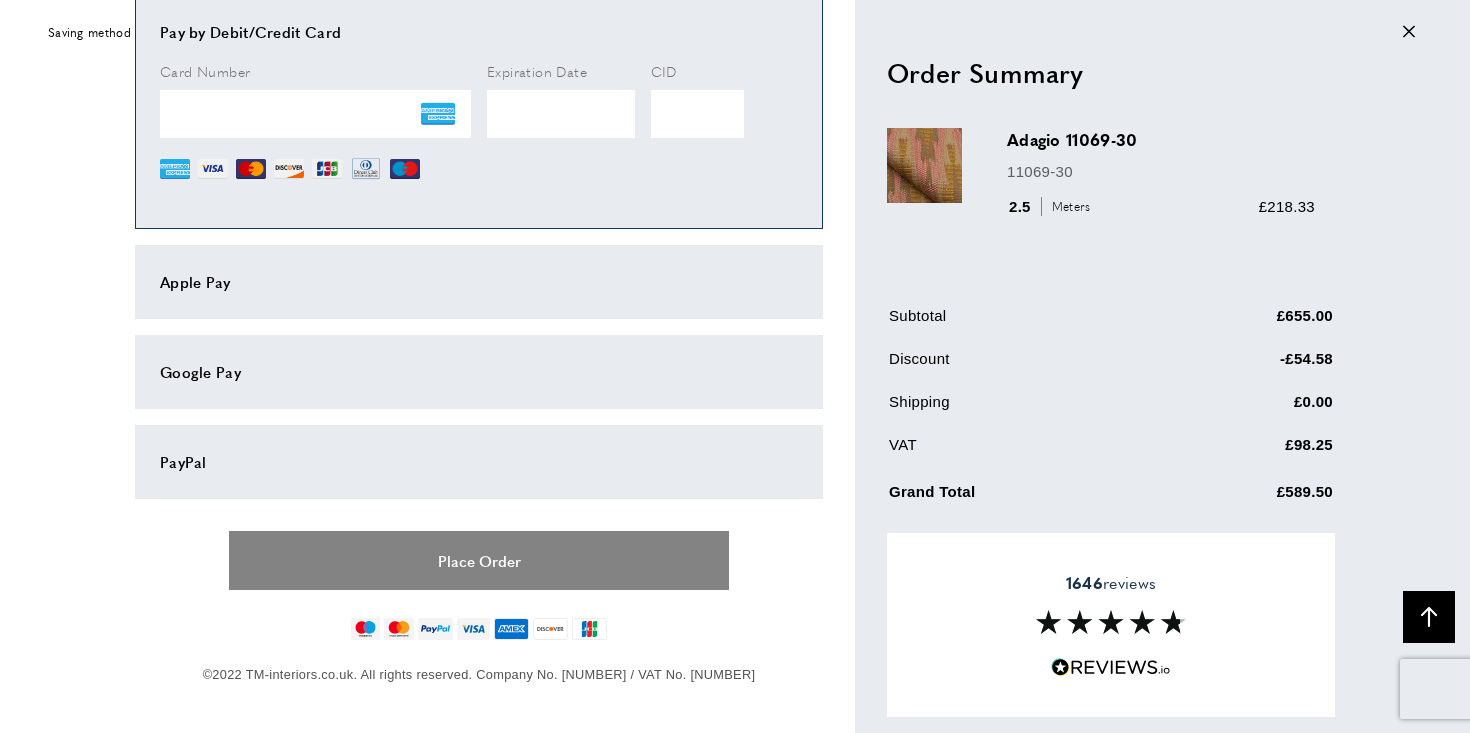 click on "Place Order" at bounding box center (479, 560) 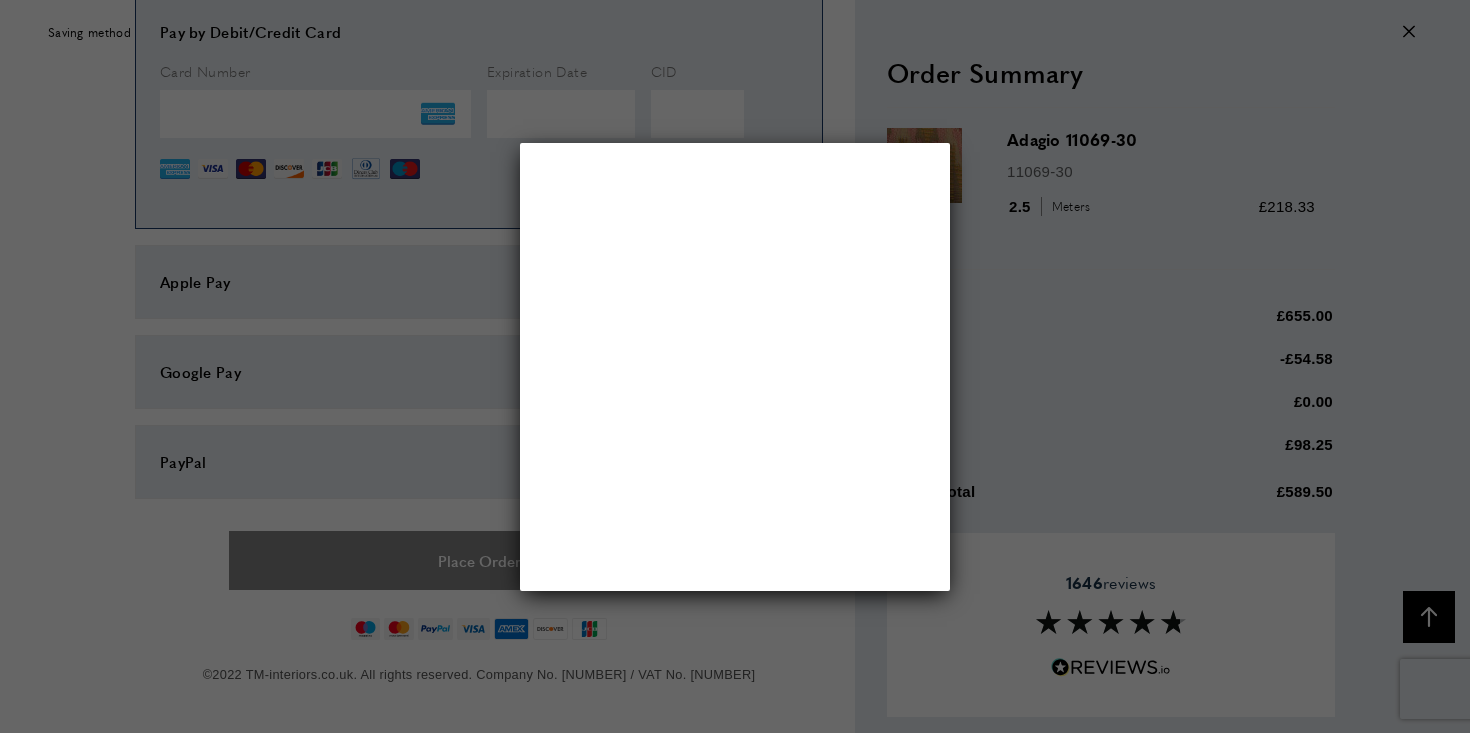scroll, scrollTop: 0, scrollLeft: 0, axis: both 